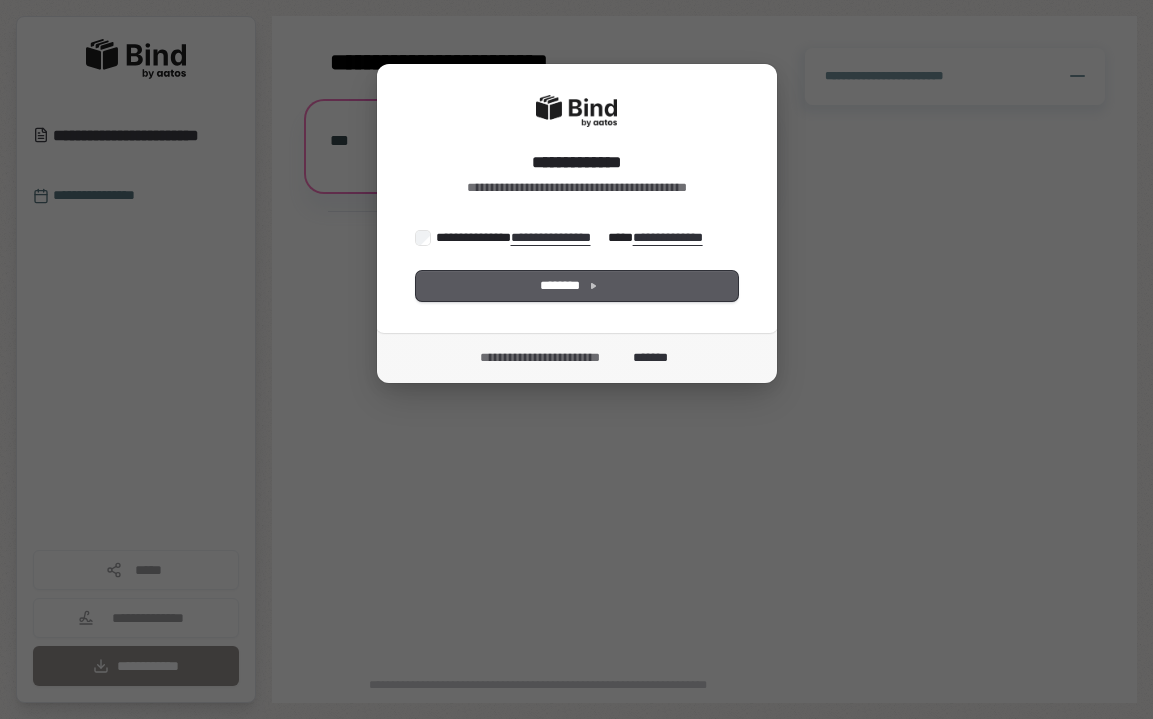 scroll, scrollTop: 0, scrollLeft: 0, axis: both 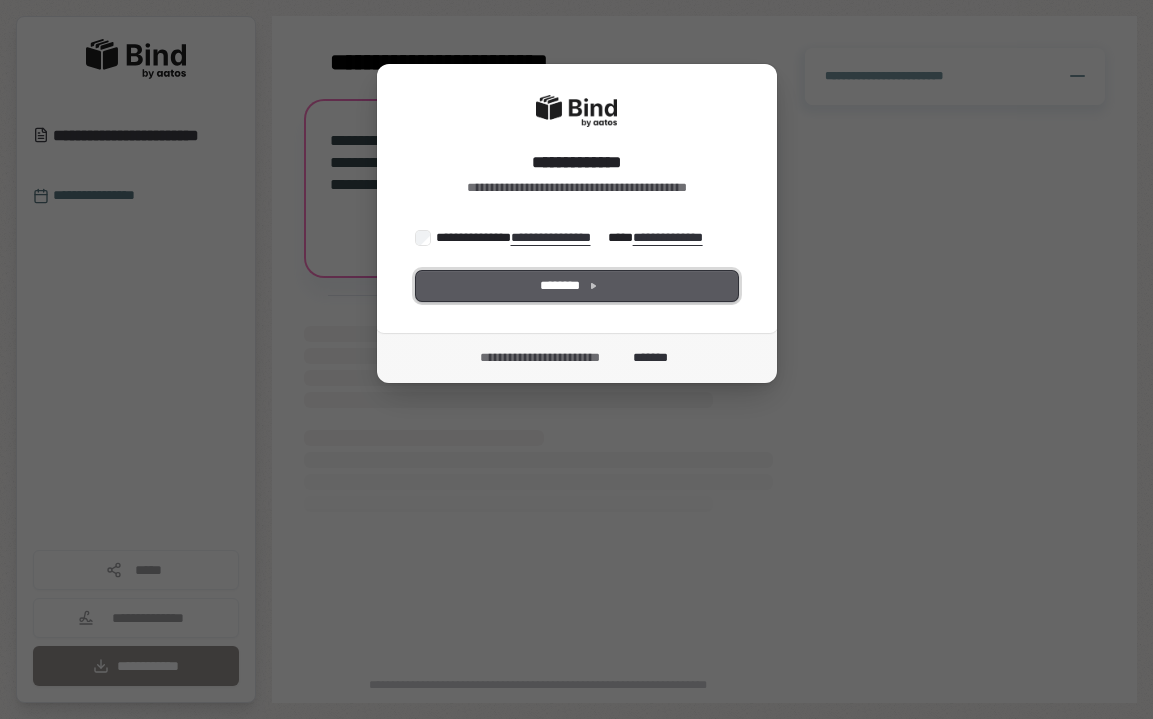 click on "********" at bounding box center [576, 286] 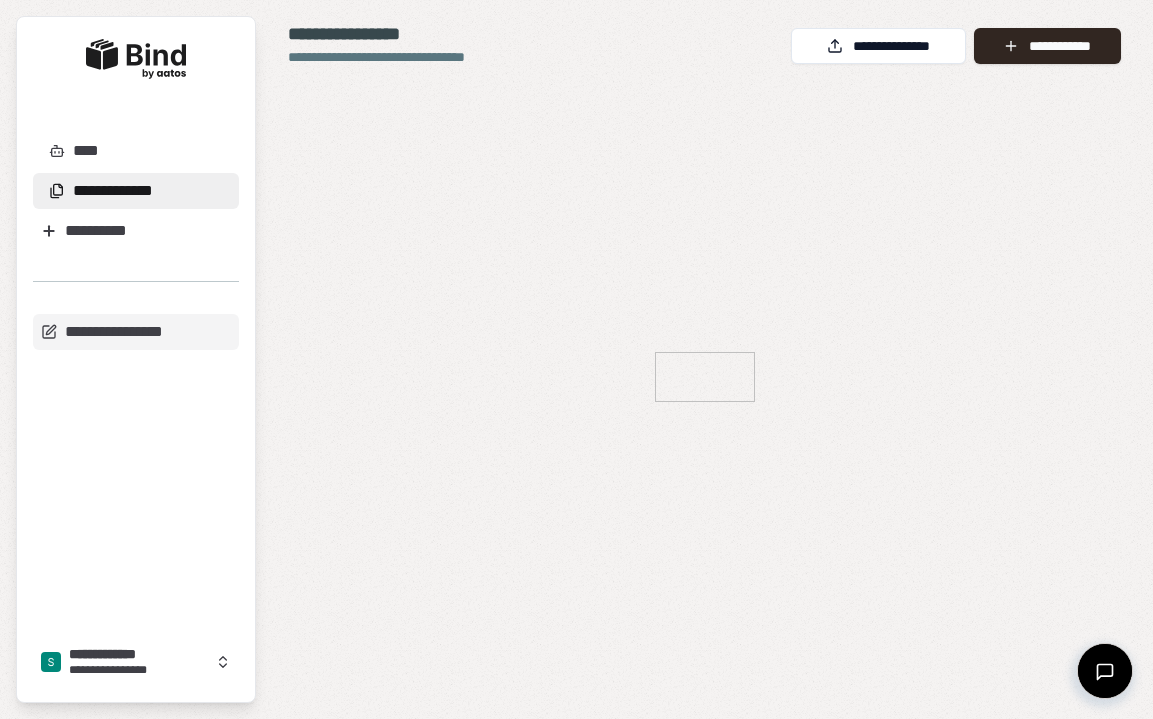 scroll, scrollTop: 0, scrollLeft: 0, axis: both 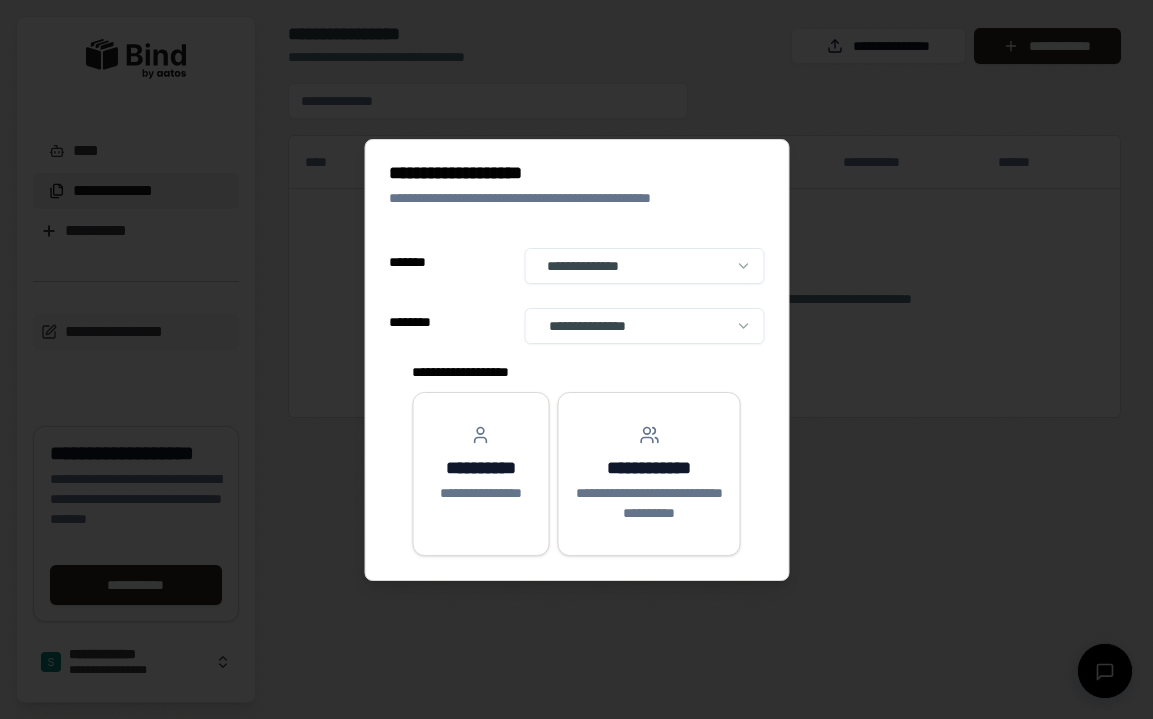 select on "**" 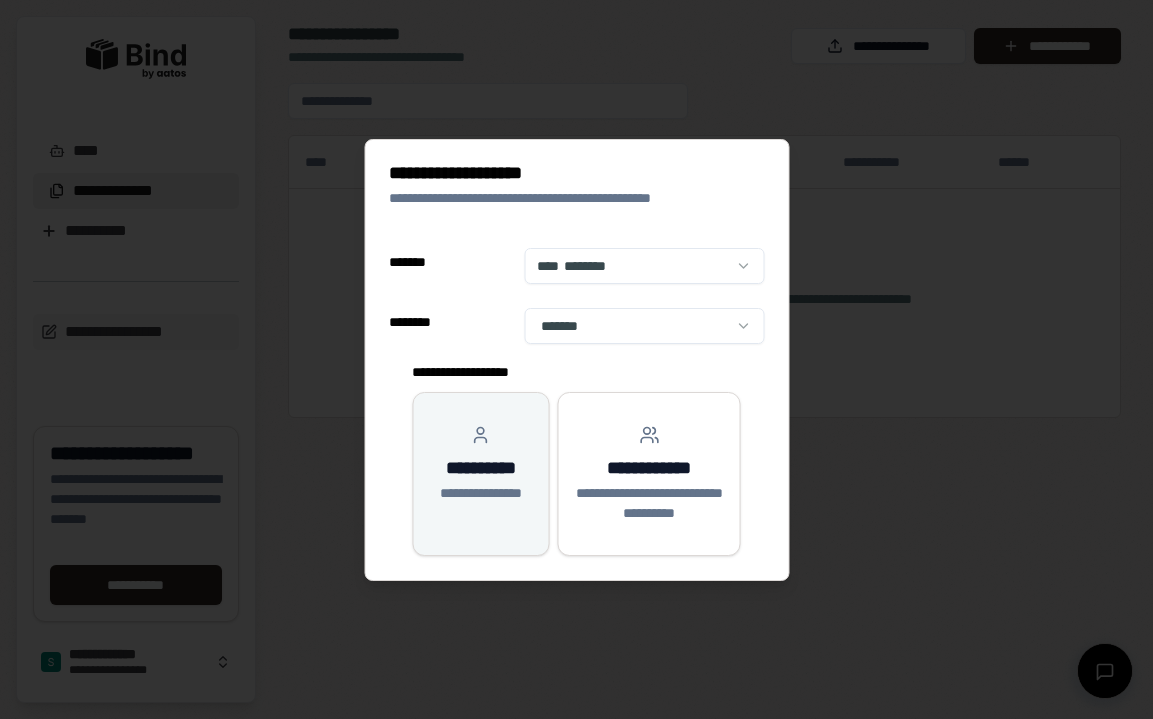 click on "**********" at bounding box center [480, 464] 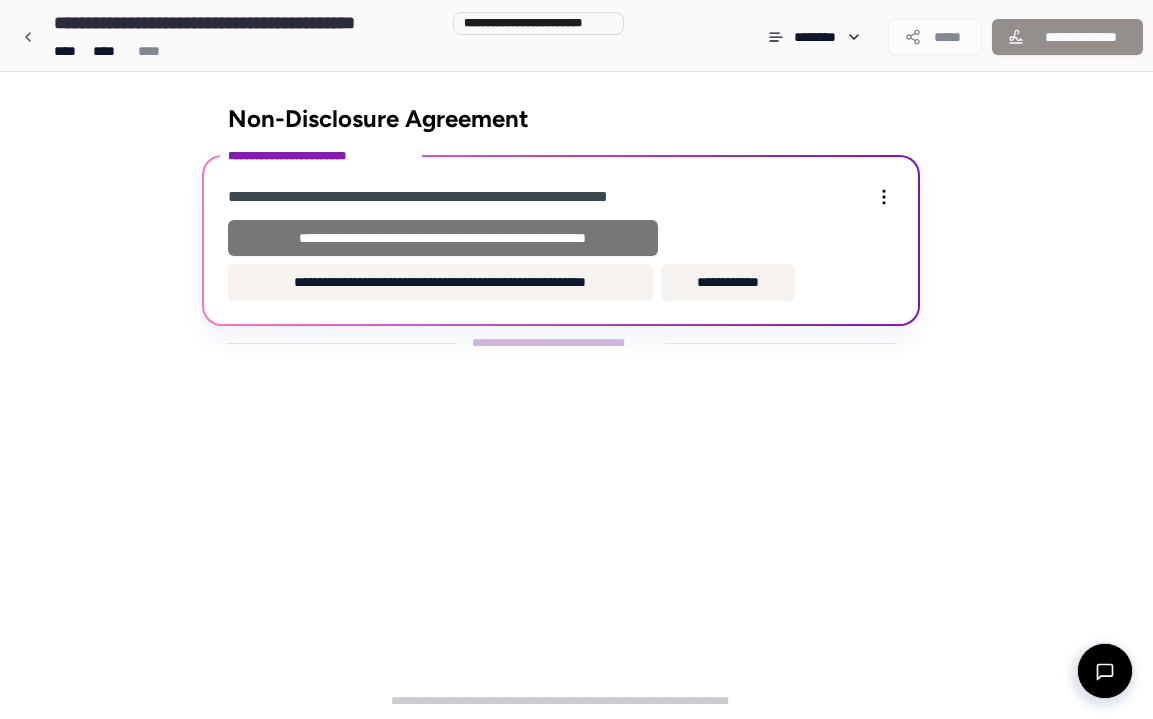 click on "**********" at bounding box center [443, 238] 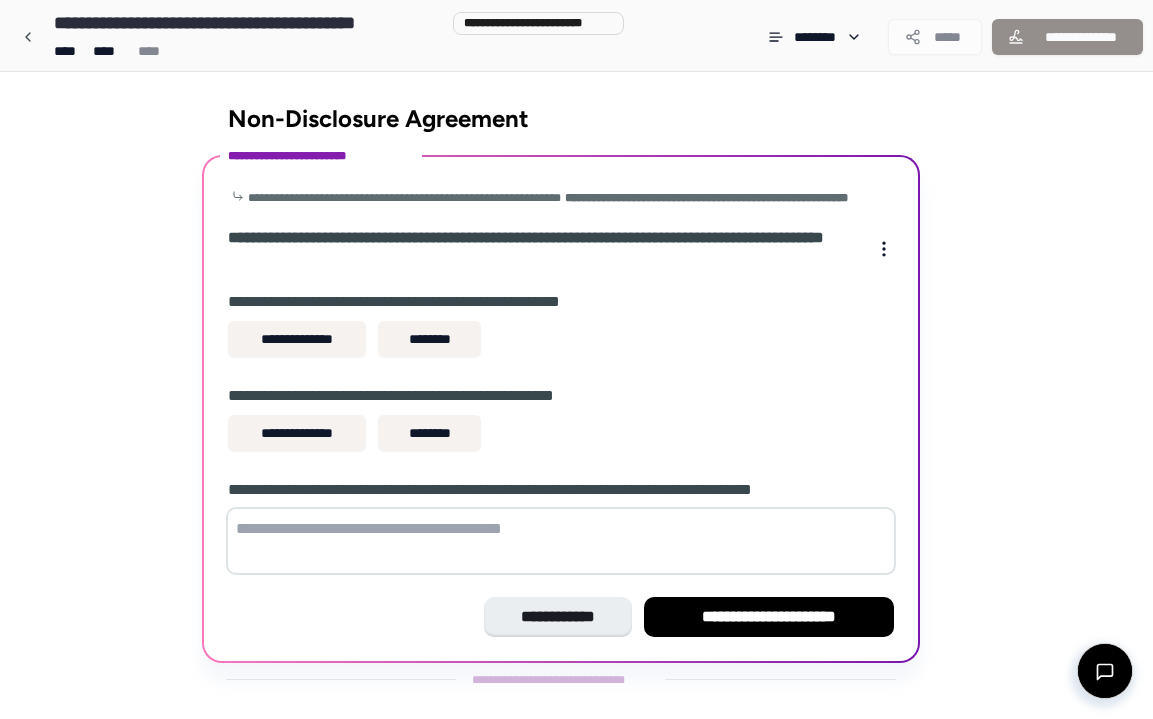 scroll, scrollTop: 39, scrollLeft: 0, axis: vertical 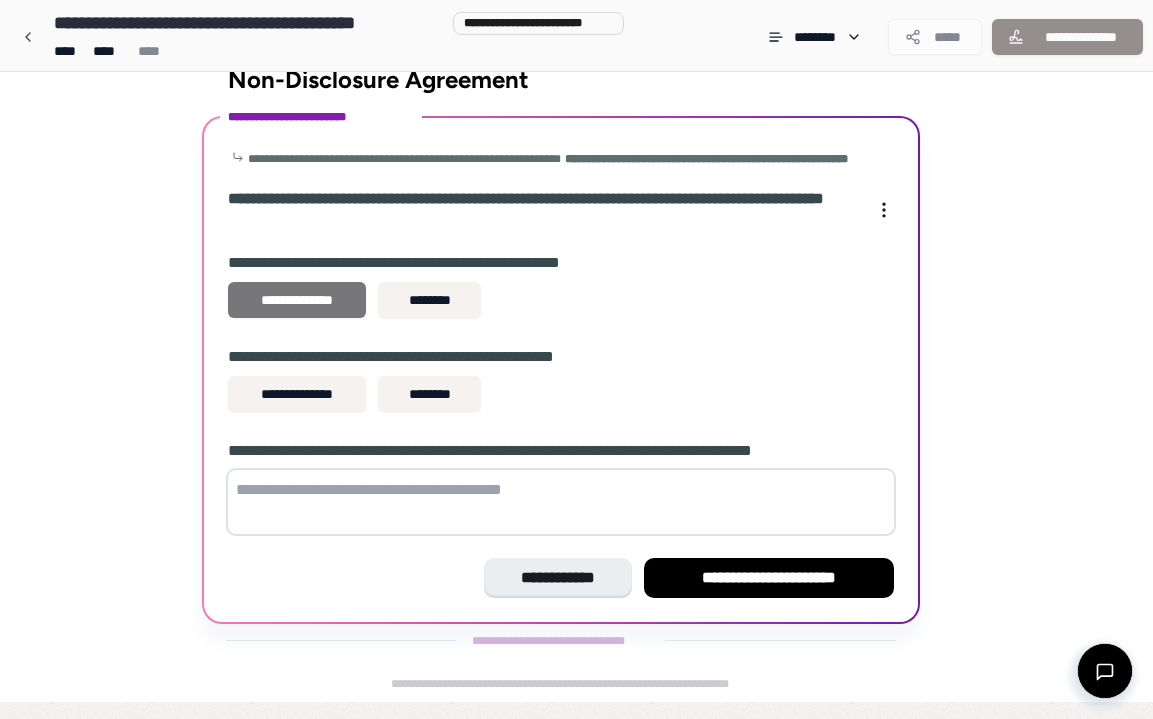 click on "**********" at bounding box center [297, 300] 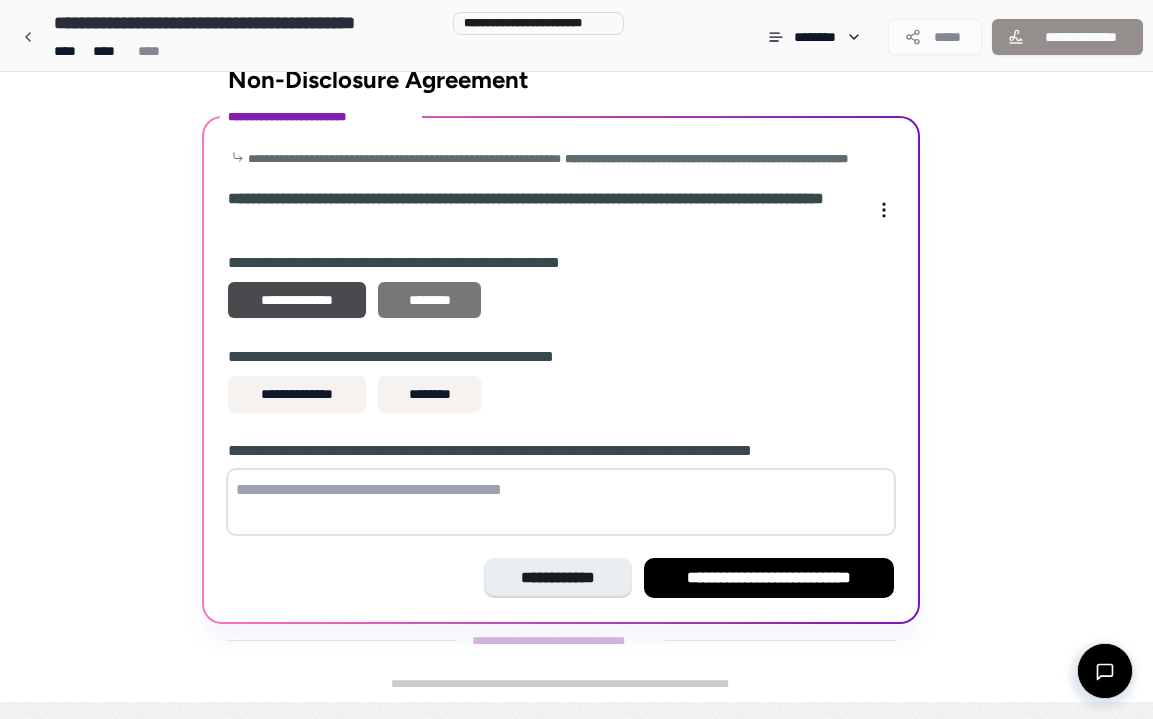 click on "********" at bounding box center (429, 300) 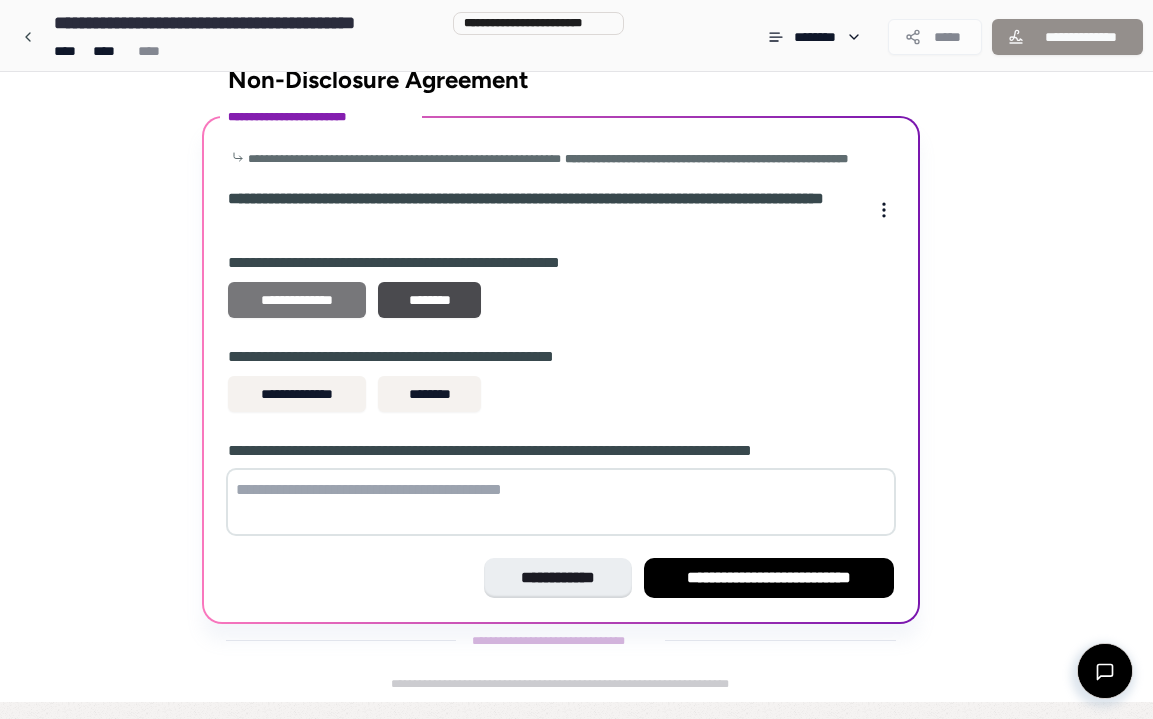 click on "**********" at bounding box center (297, 300) 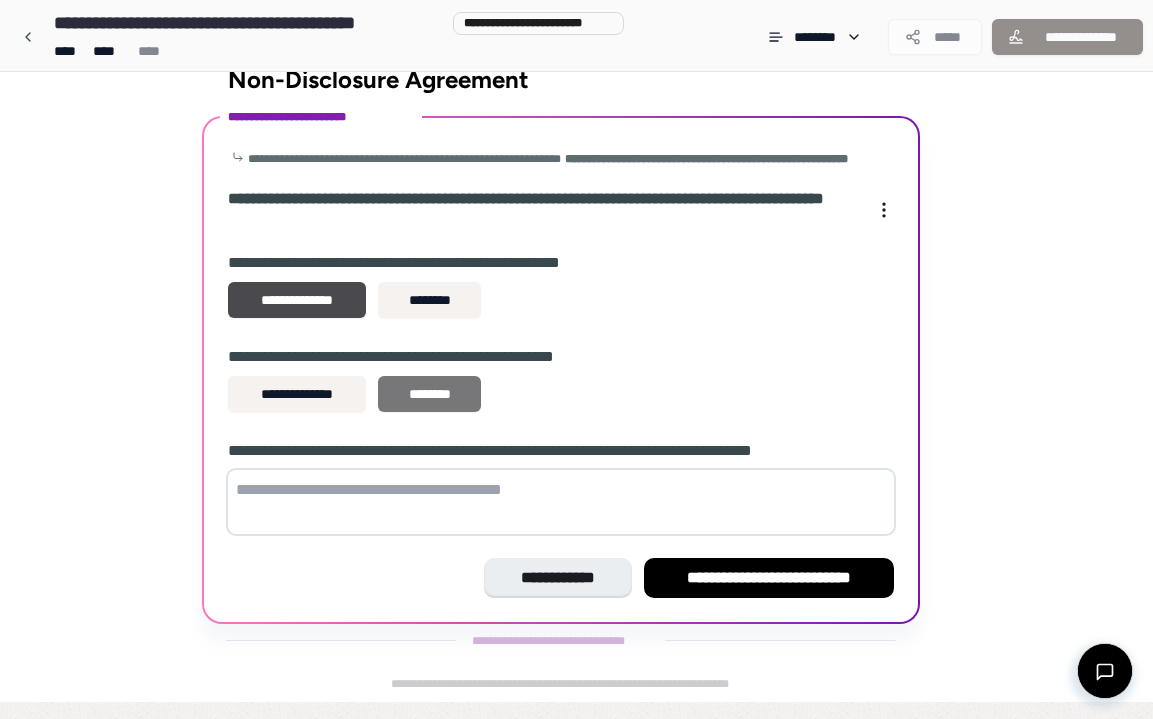 click on "********" at bounding box center [429, 394] 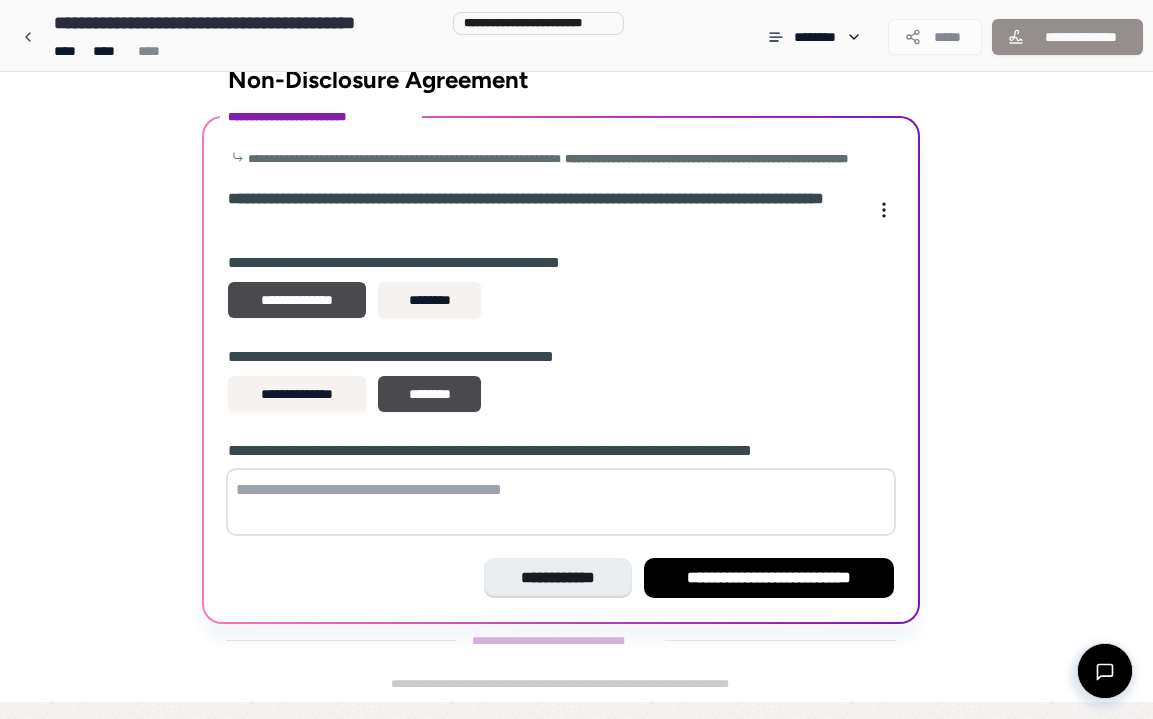 click at bounding box center [561, 502] 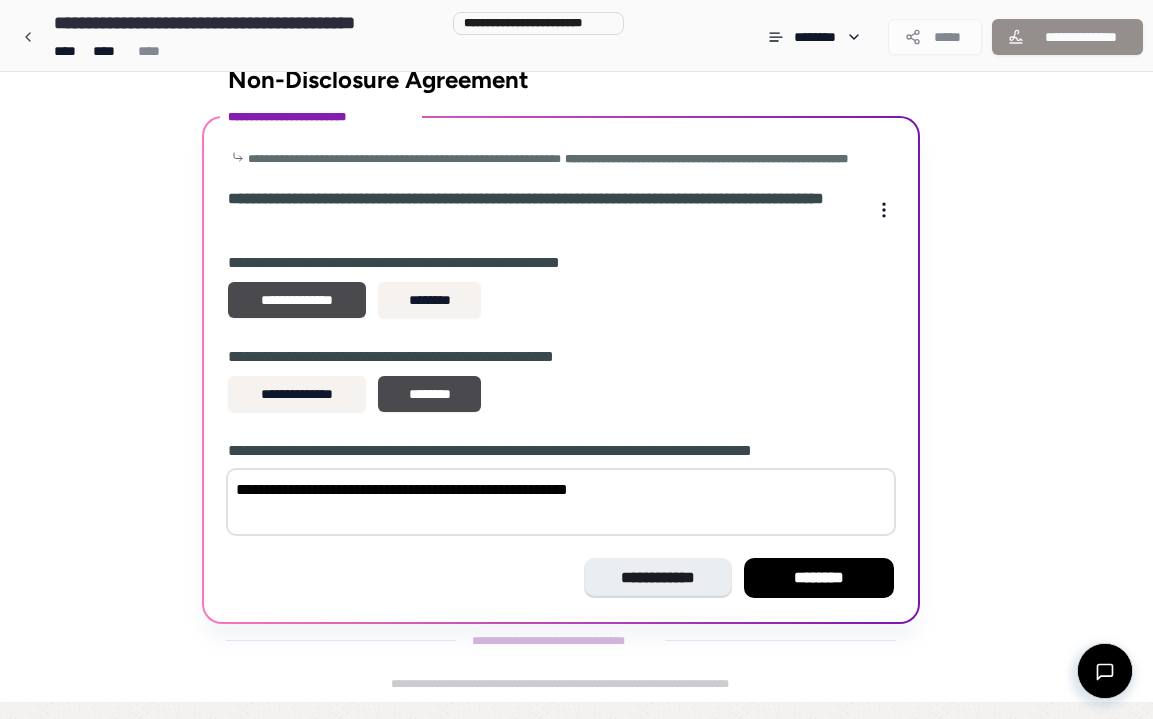 click on "**********" at bounding box center [561, 502] 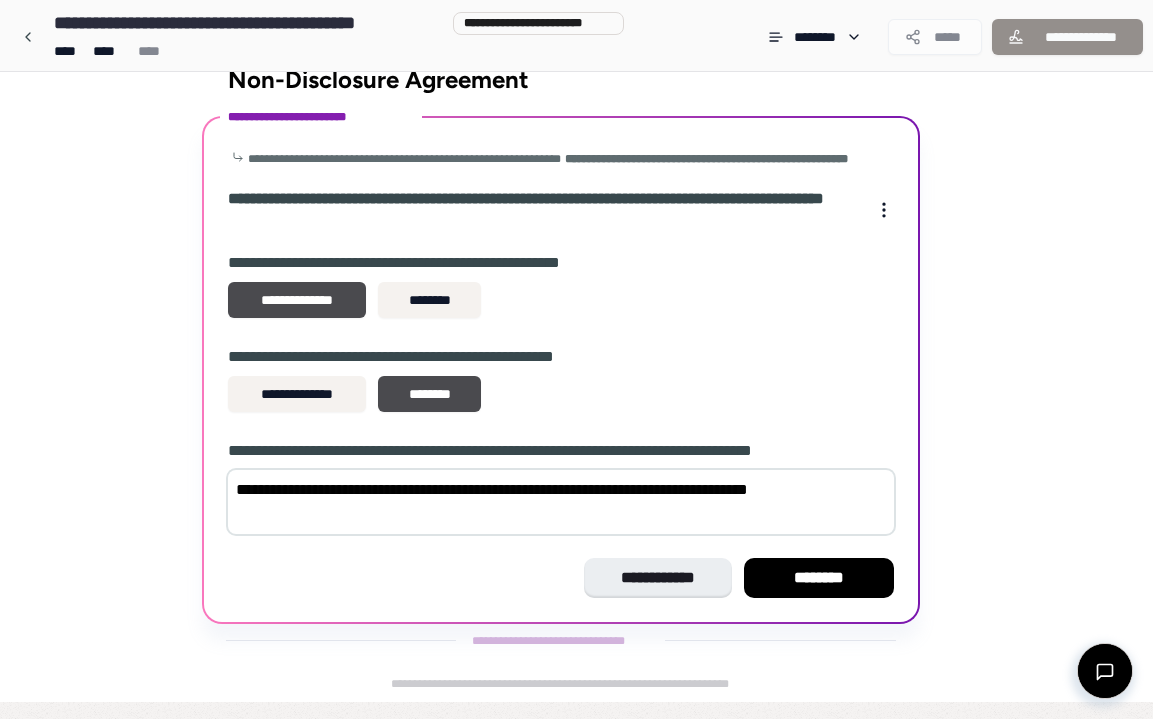 click on "**********" at bounding box center (561, 502) 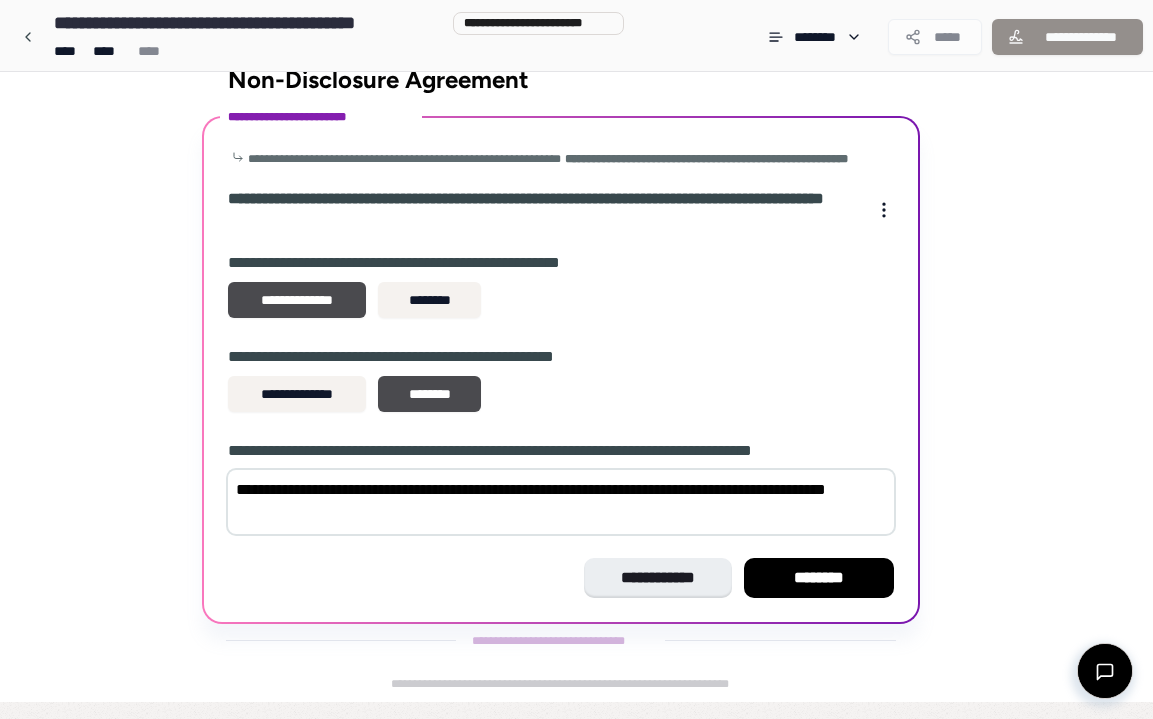 click on "**********" at bounding box center (561, 502) 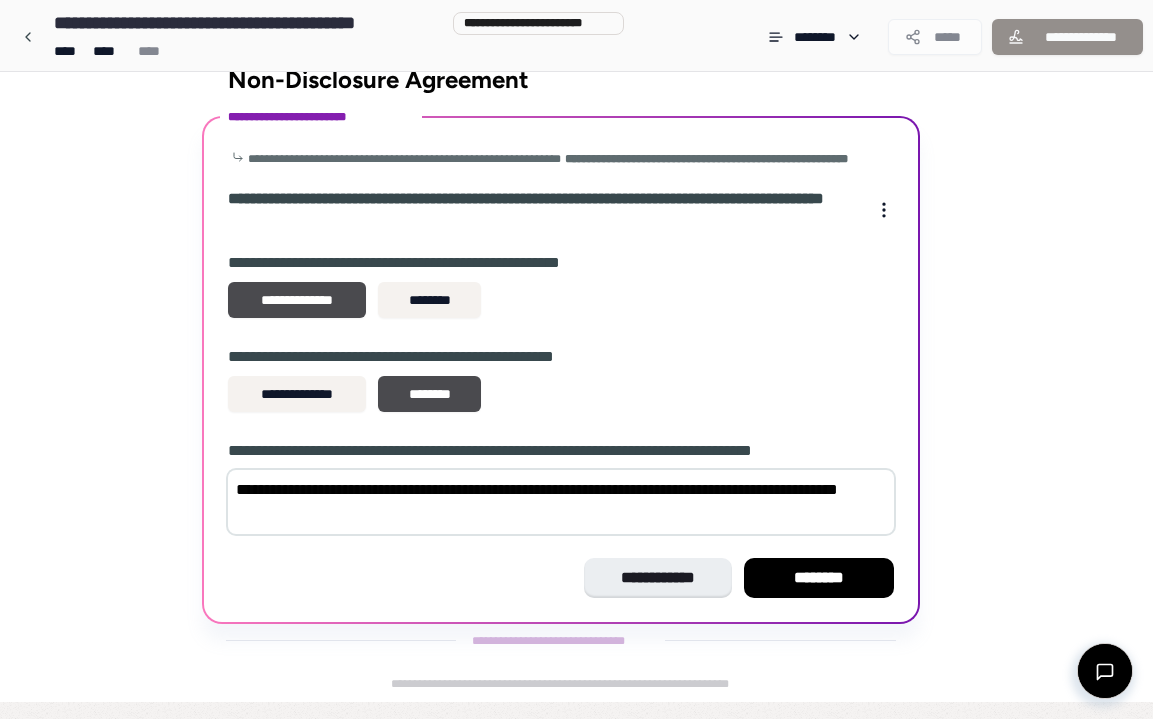 click on "**********" at bounding box center [561, 502] 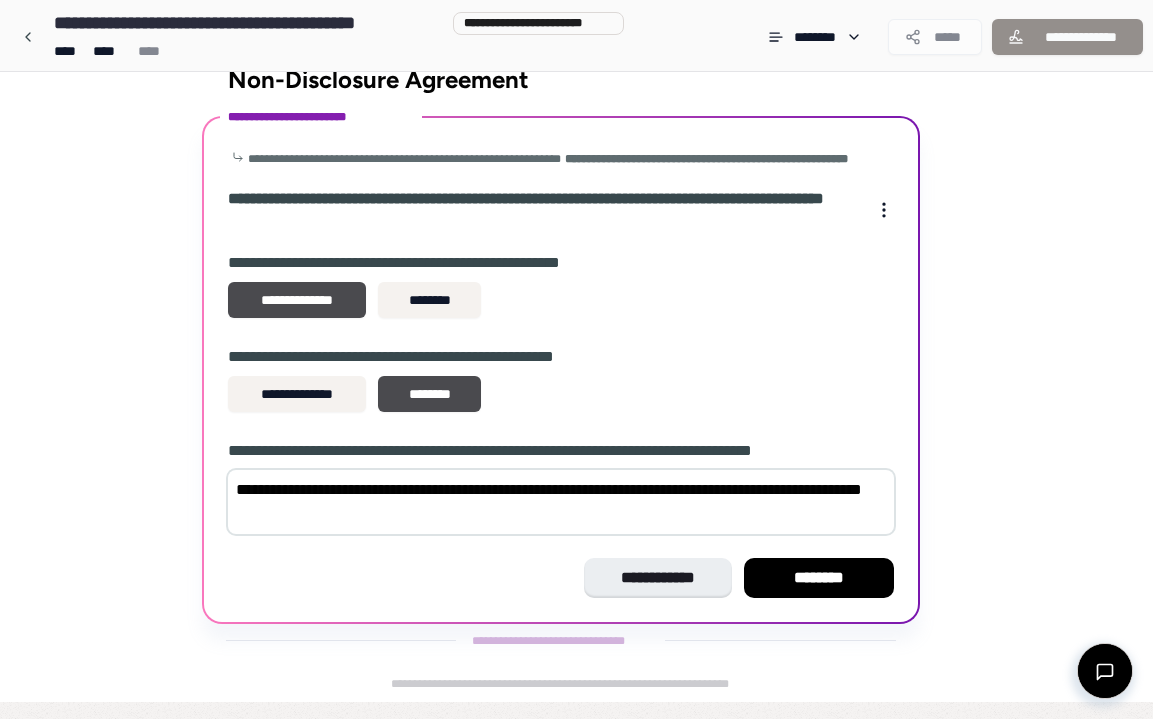 drag, startPoint x: 325, startPoint y: 524, endPoint x: 213, endPoint y: 490, distance: 117.047 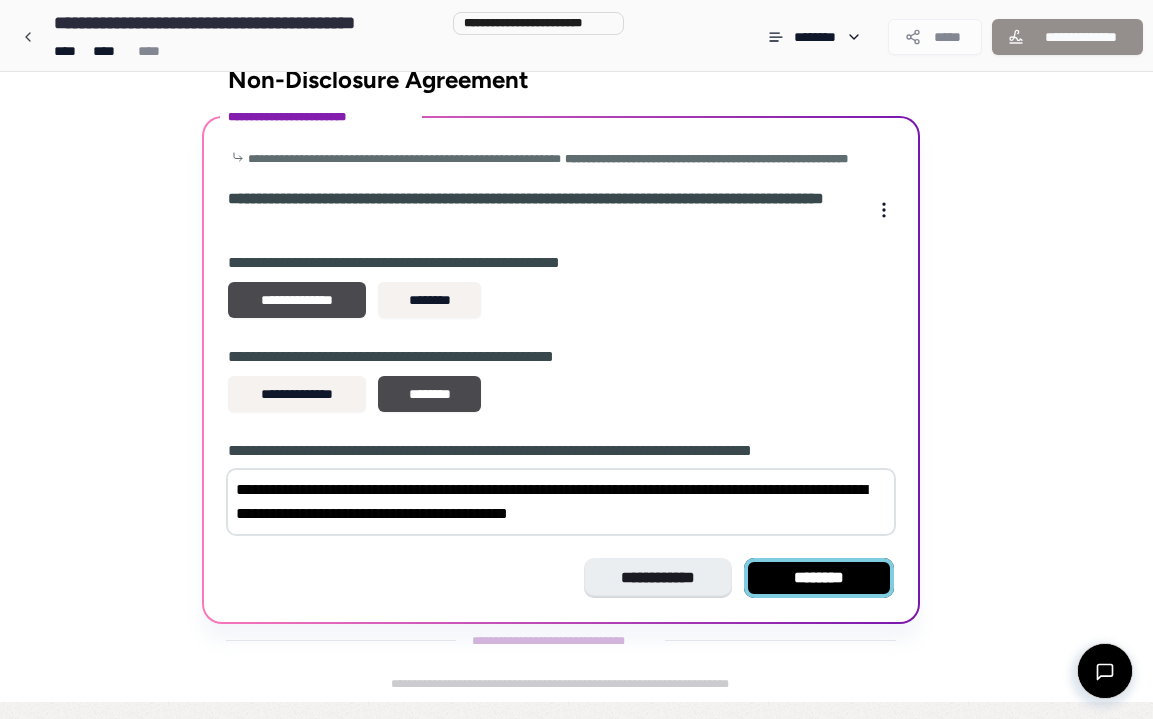 click on "********" at bounding box center [819, 578] 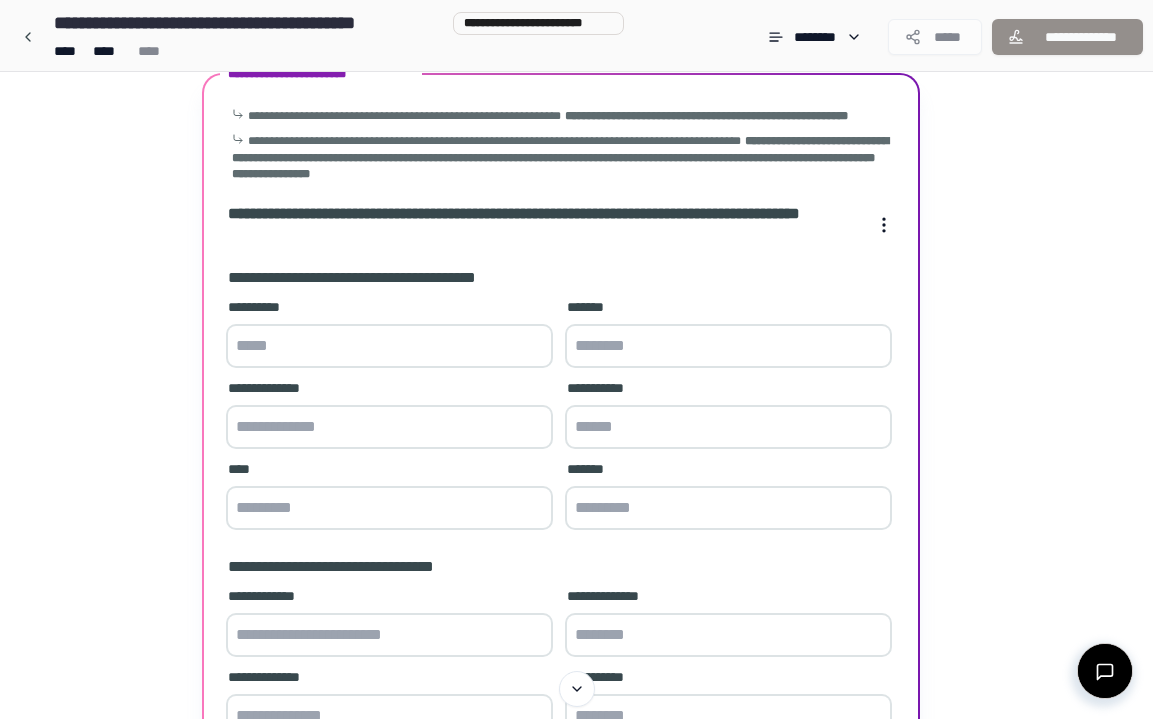 scroll, scrollTop: 69, scrollLeft: 0, axis: vertical 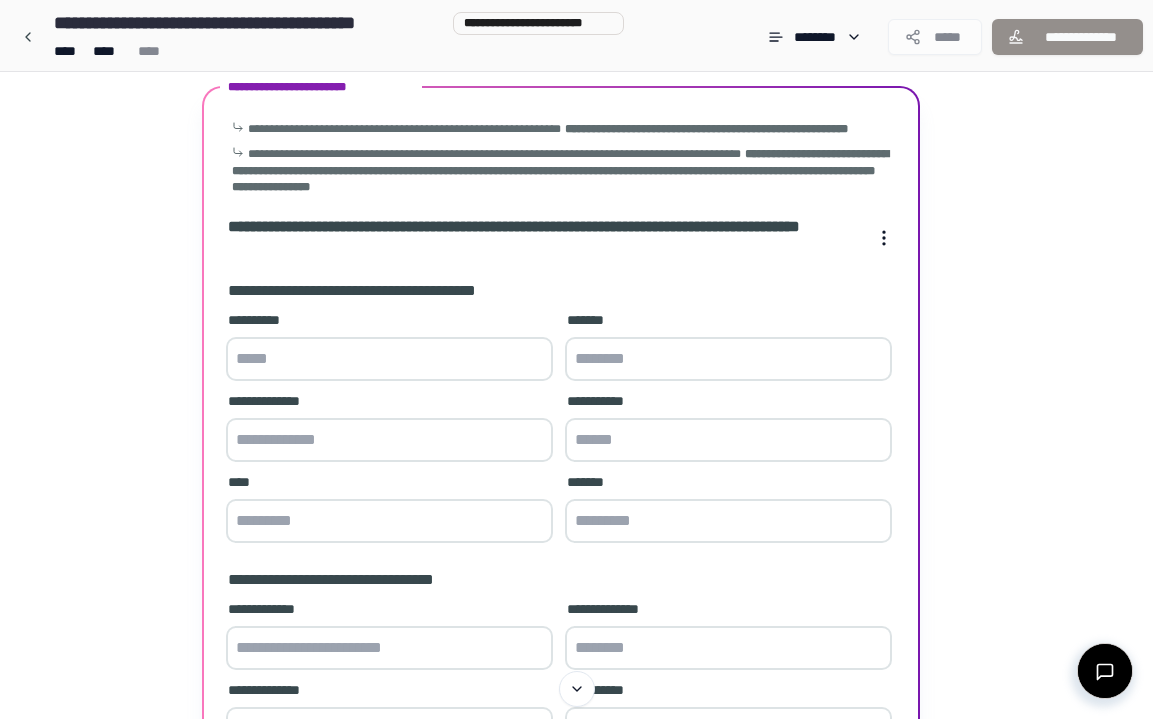 click at bounding box center (389, 359) 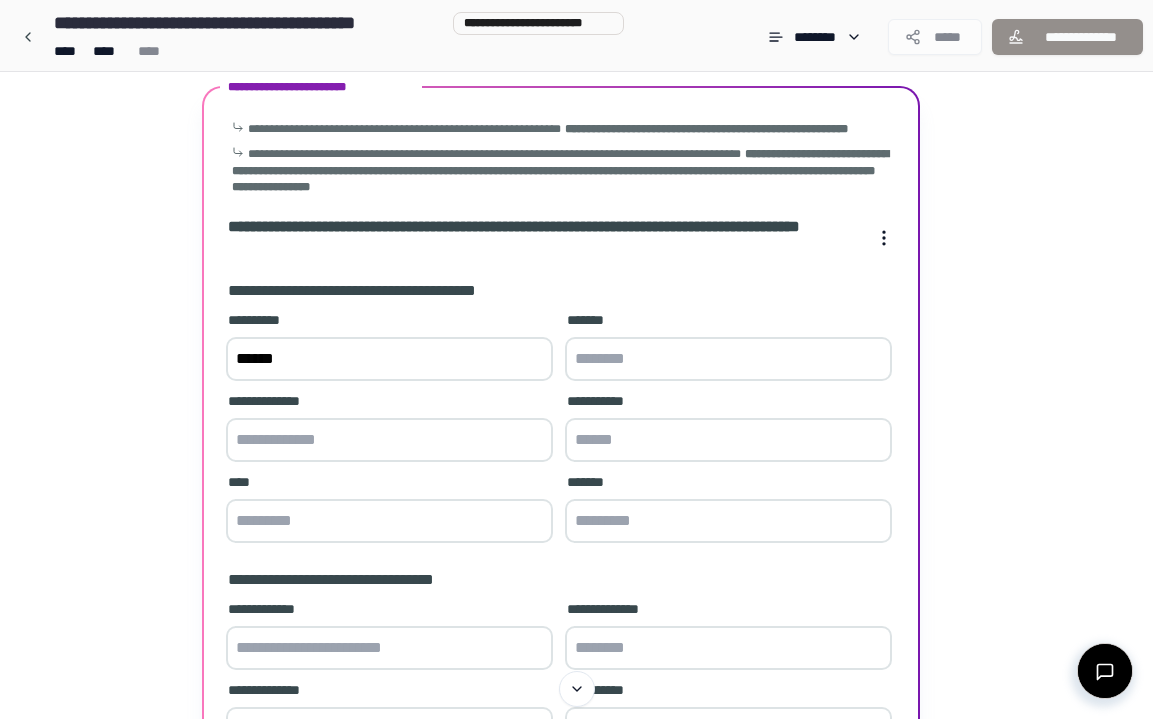 type on "******" 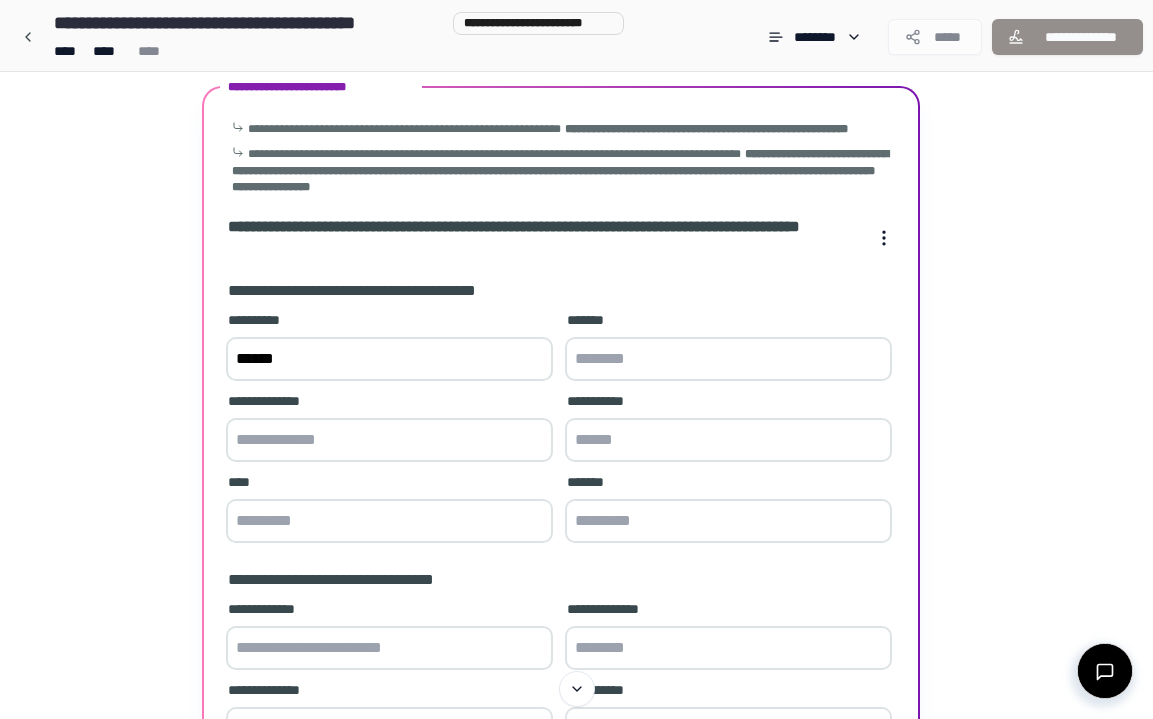 click at bounding box center [728, 359] 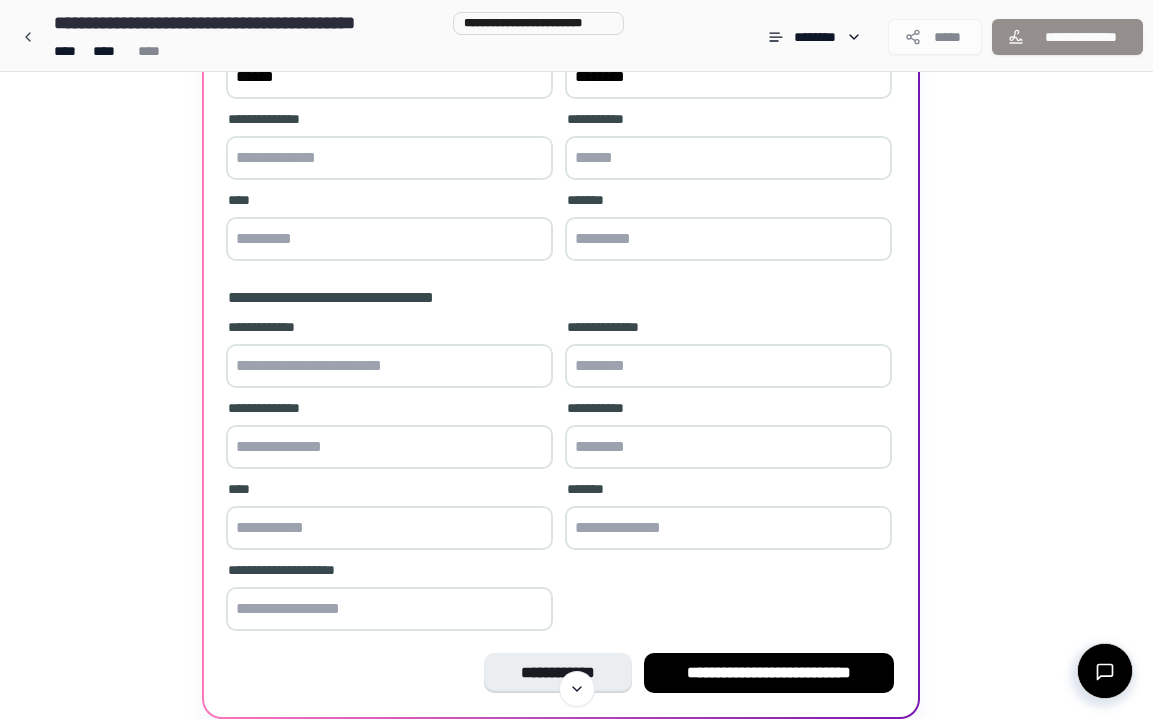 scroll, scrollTop: 401, scrollLeft: 0, axis: vertical 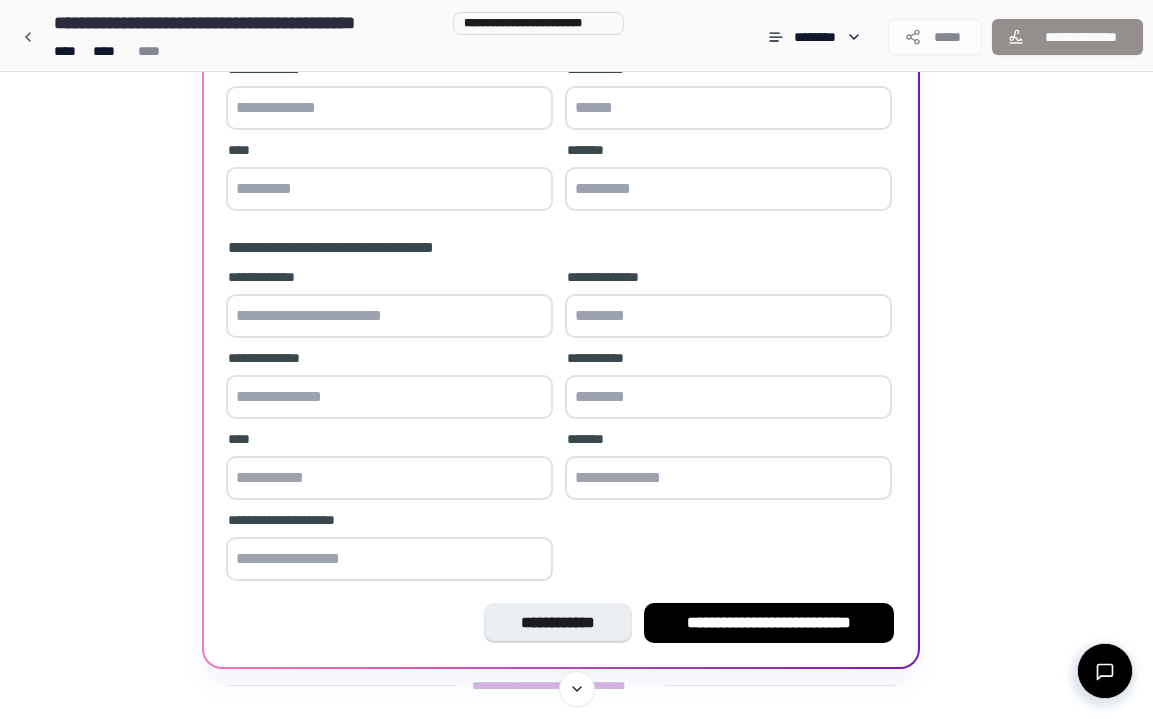 type on "********" 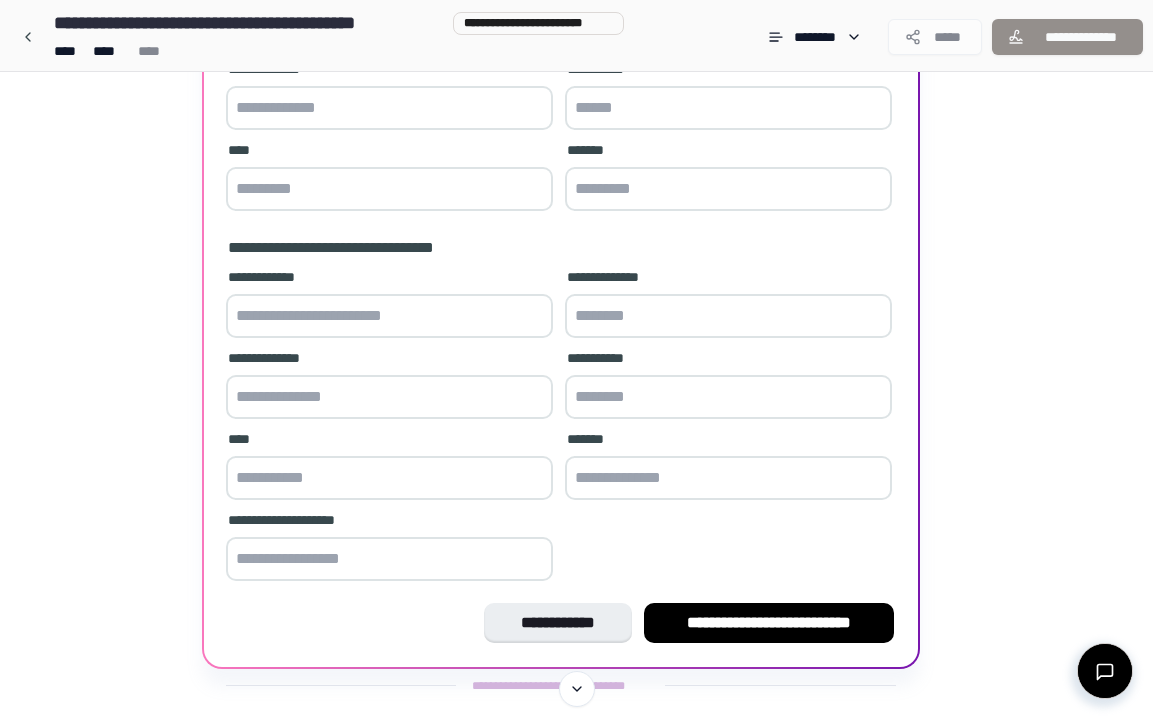 click on "**********" at bounding box center (561, 263) 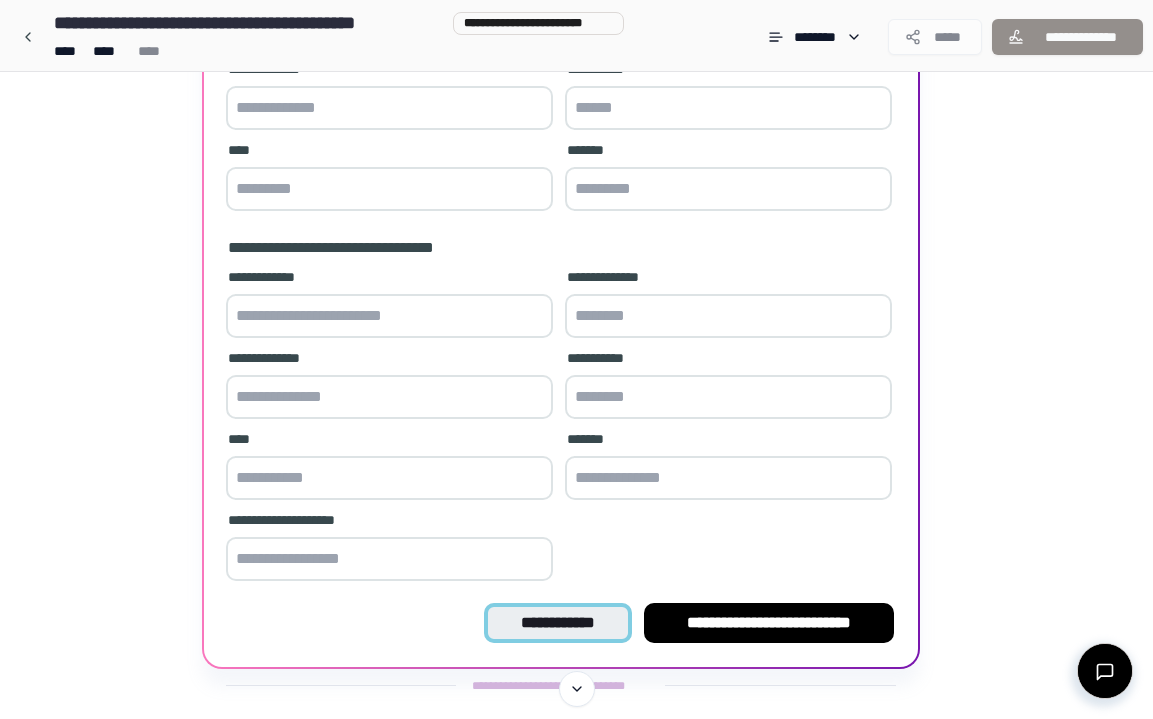 click on "**********" at bounding box center [557, 623] 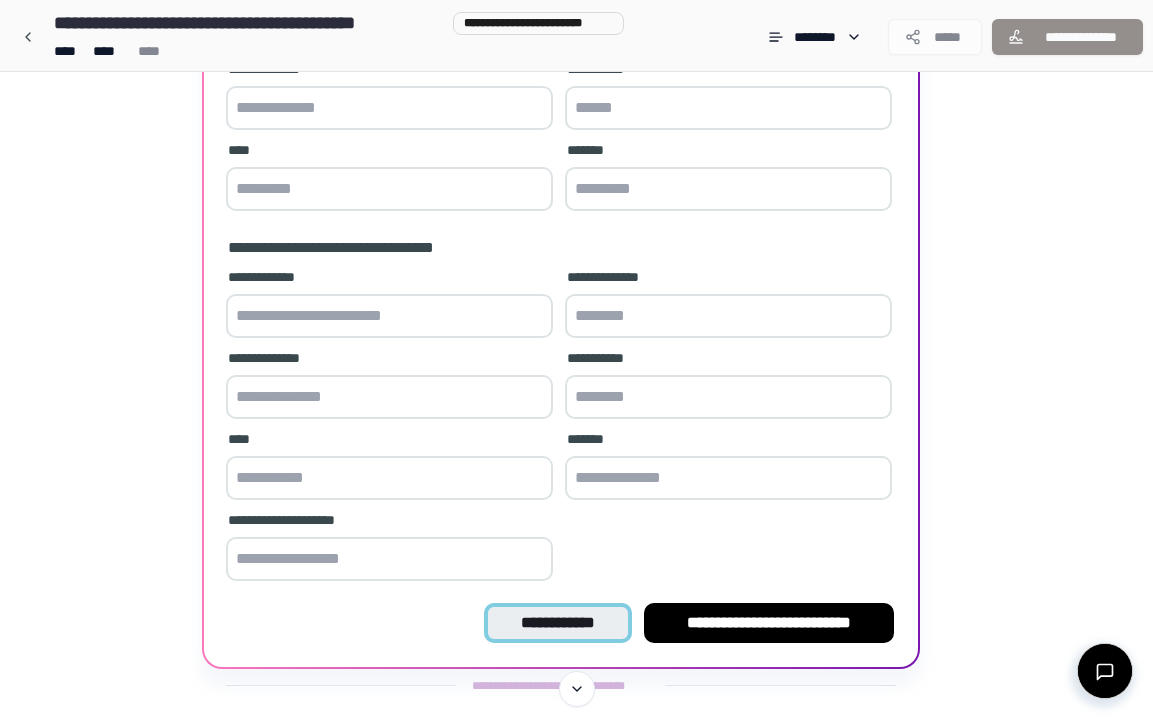 scroll, scrollTop: 0, scrollLeft: 0, axis: both 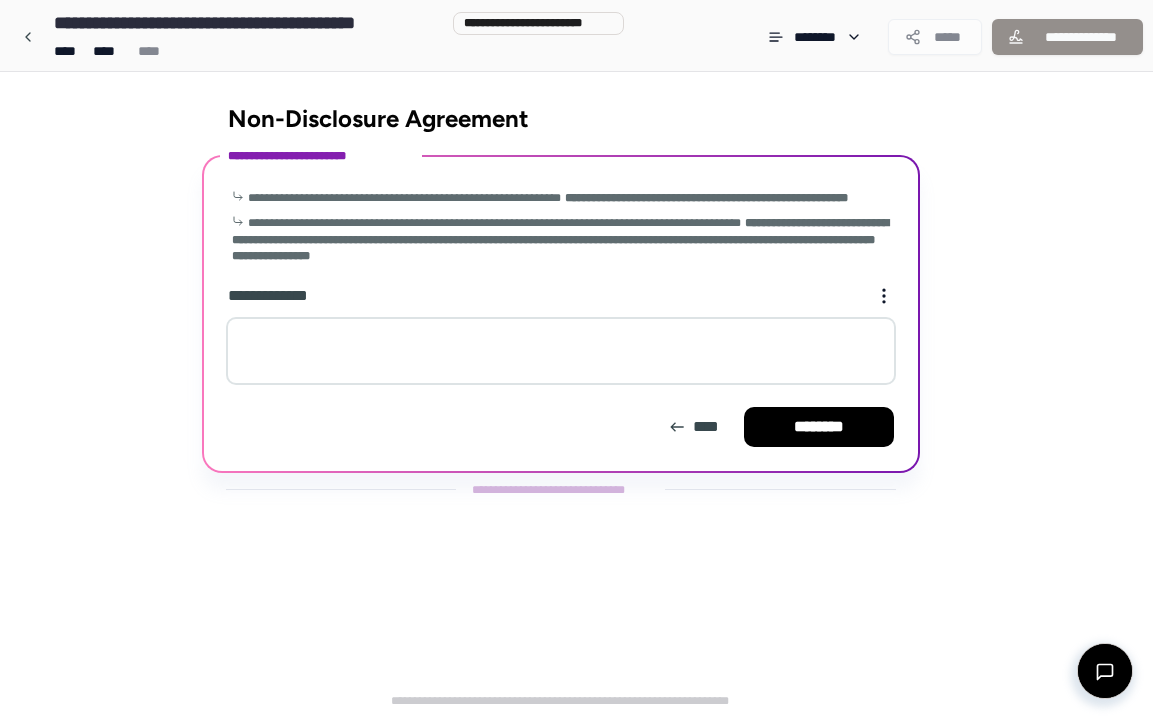 click at bounding box center (561, 351) 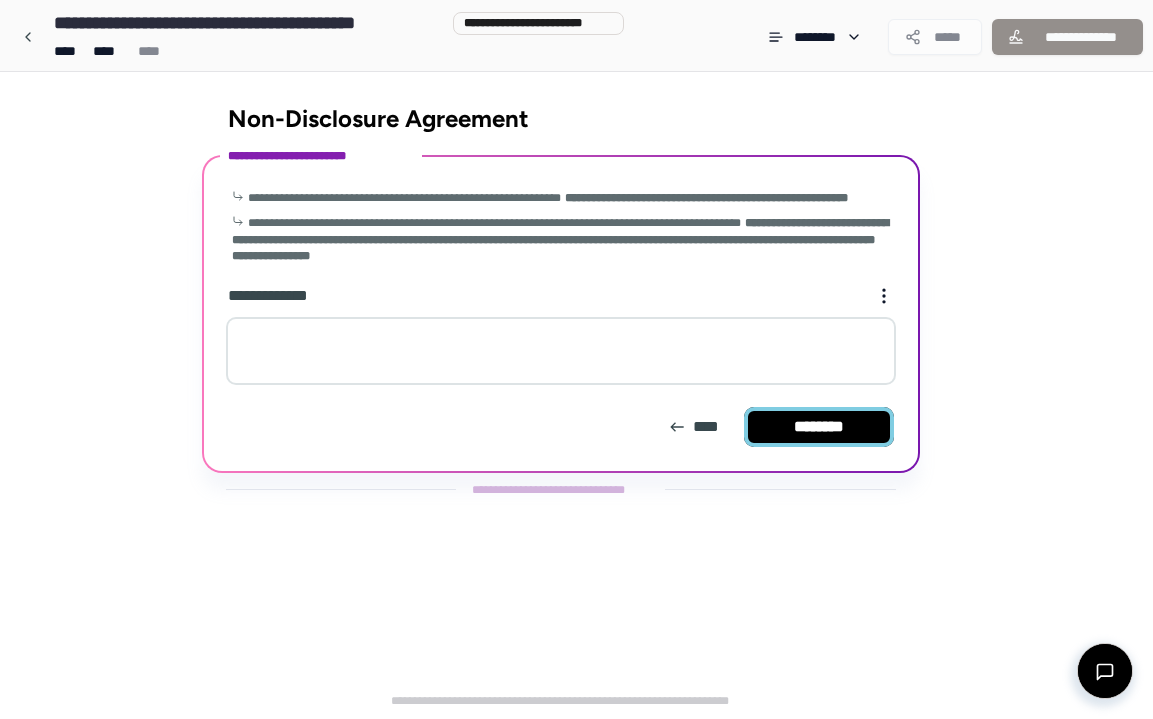 click on "********" at bounding box center (819, 427) 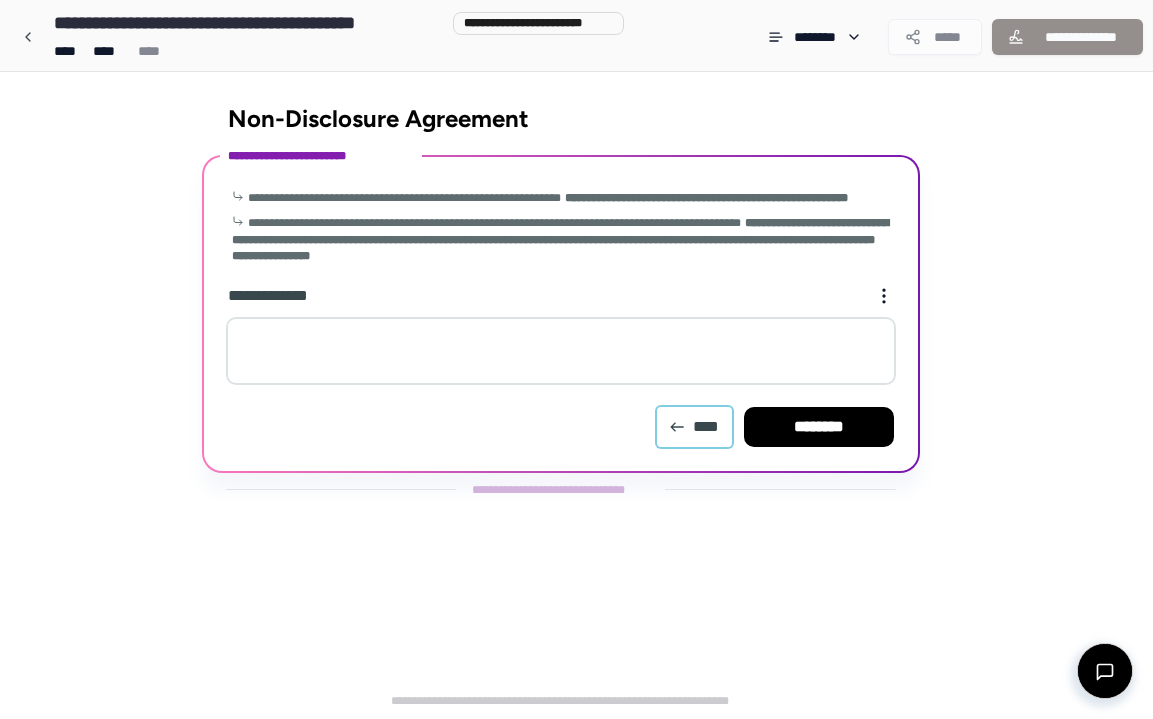 click 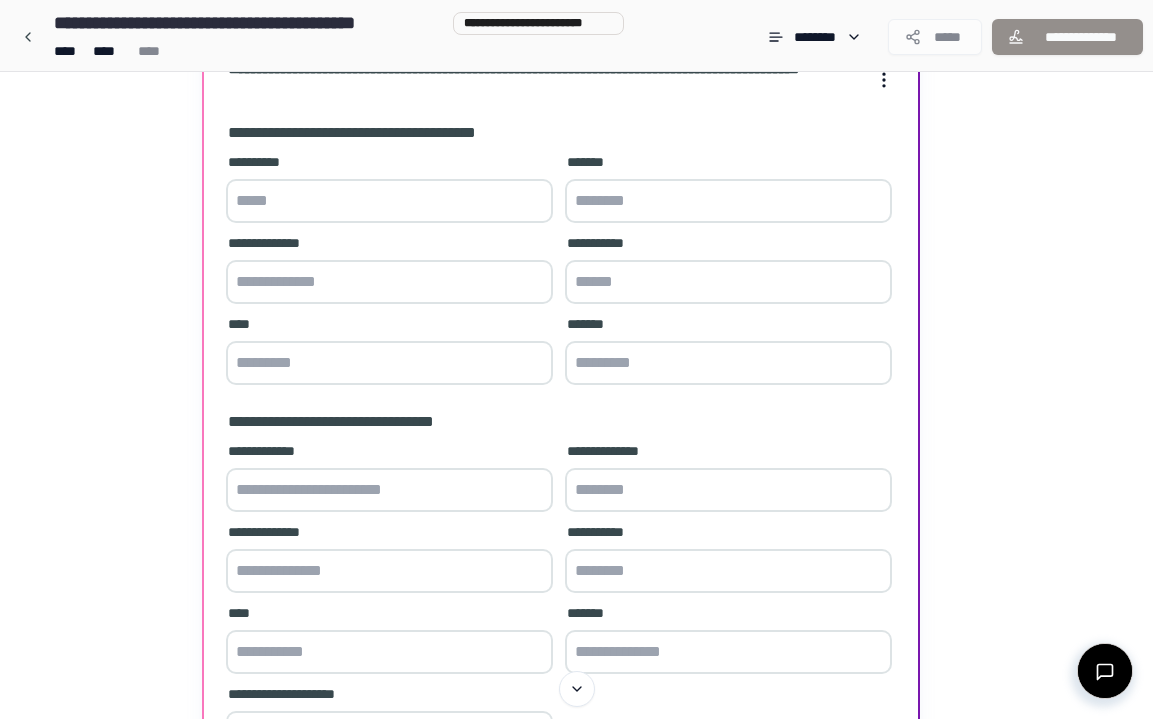 scroll, scrollTop: 188, scrollLeft: 0, axis: vertical 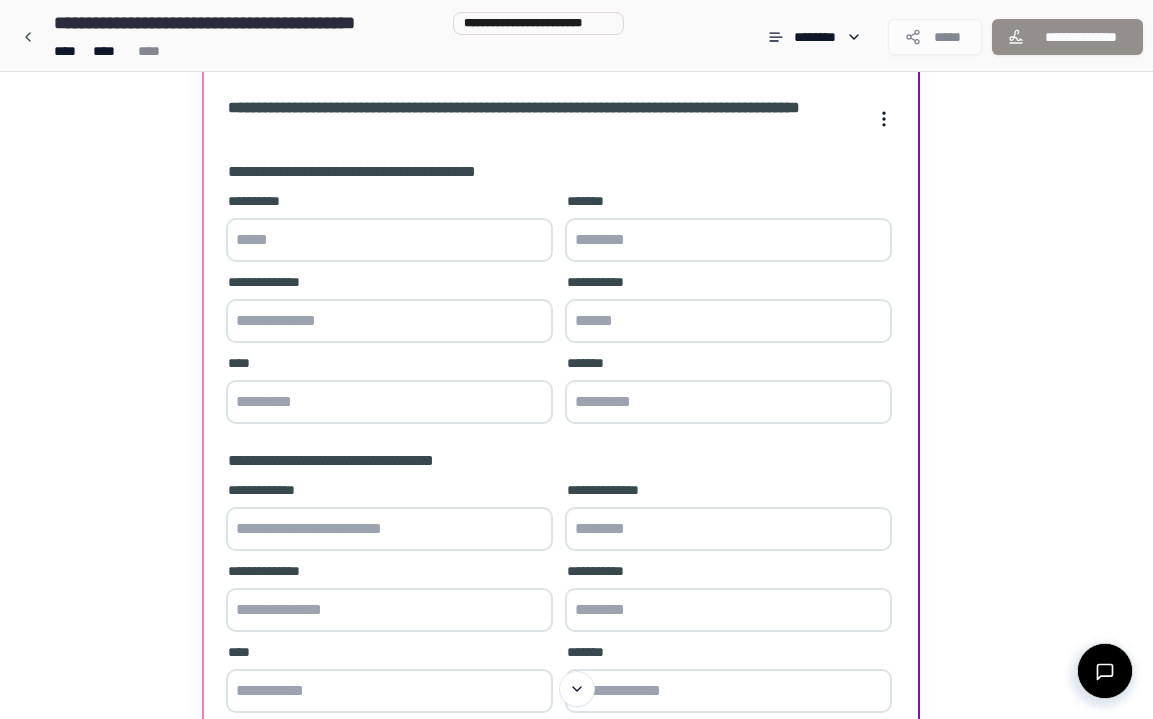 click at bounding box center [389, 240] 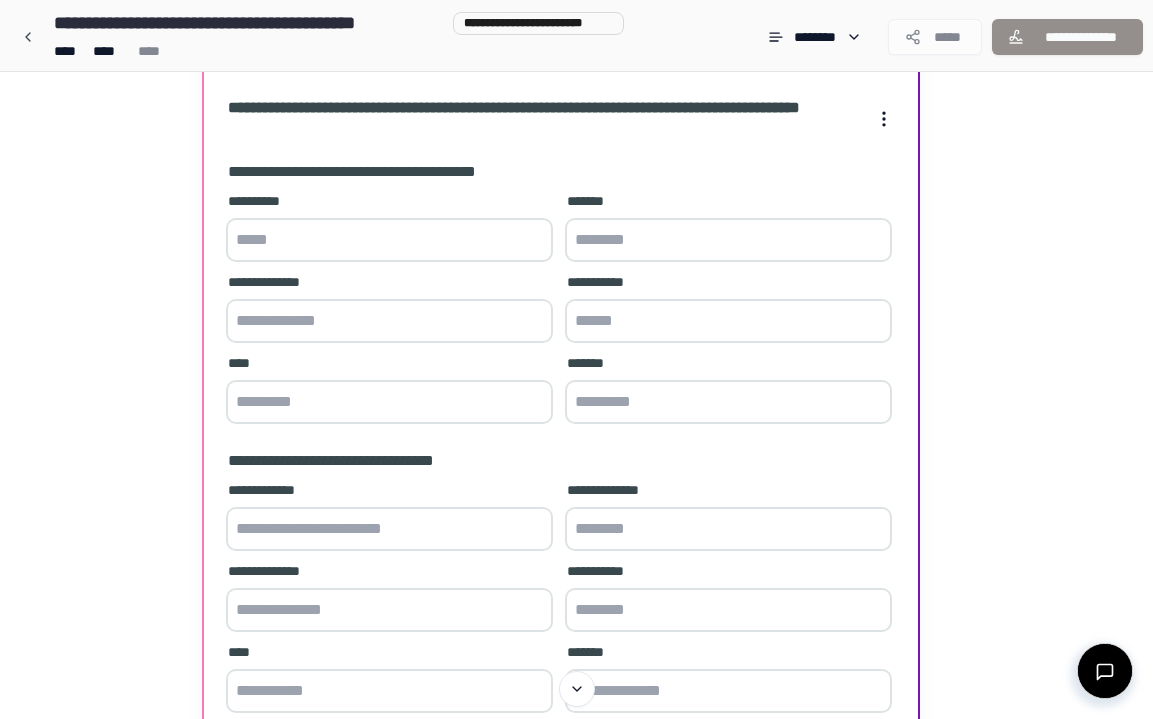 scroll, scrollTop: 446, scrollLeft: 0, axis: vertical 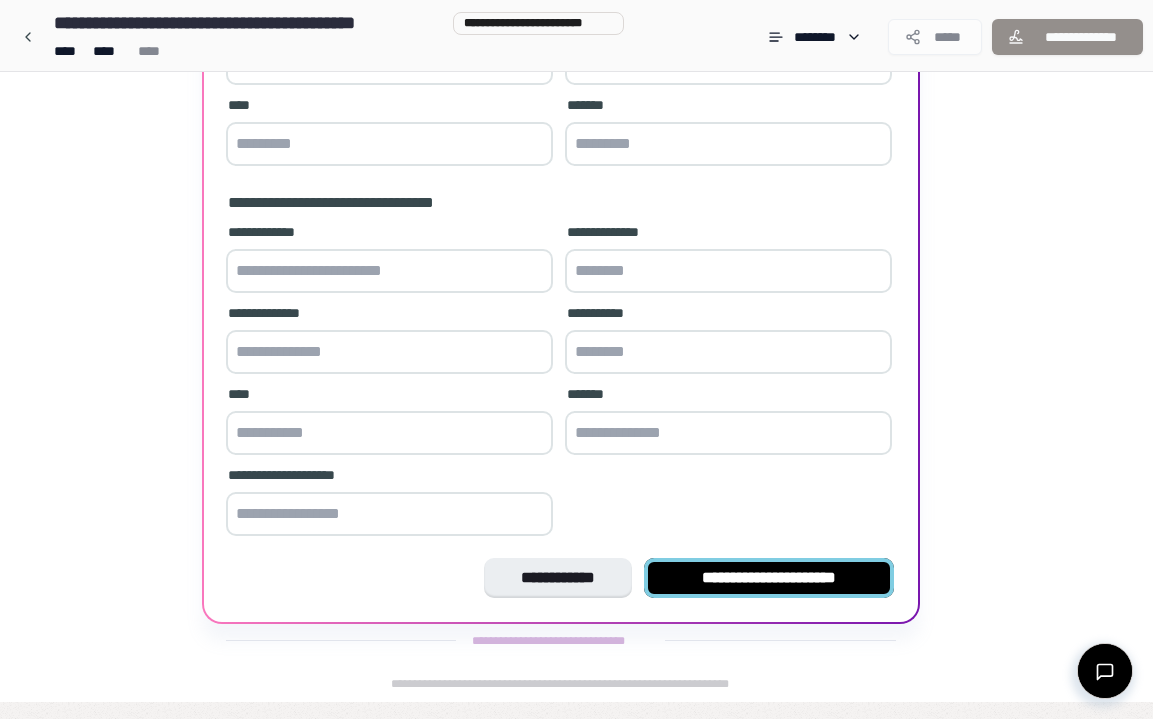 click on "**********" at bounding box center (769, 578) 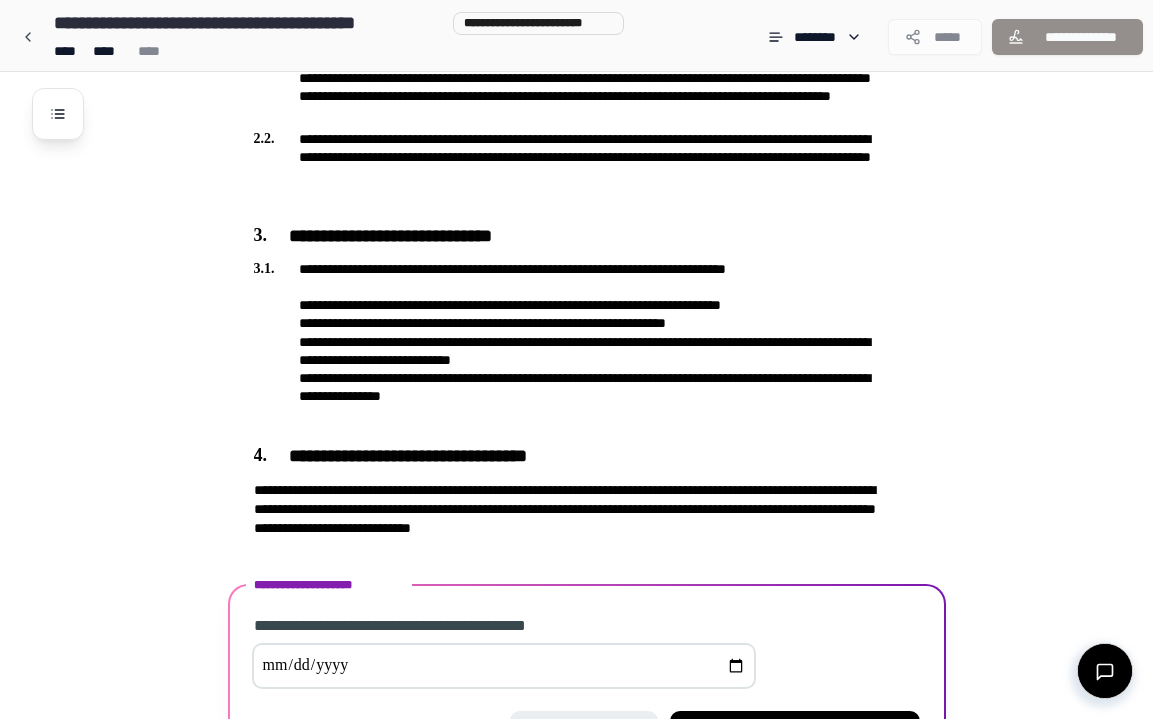 scroll, scrollTop: 844, scrollLeft: 0, axis: vertical 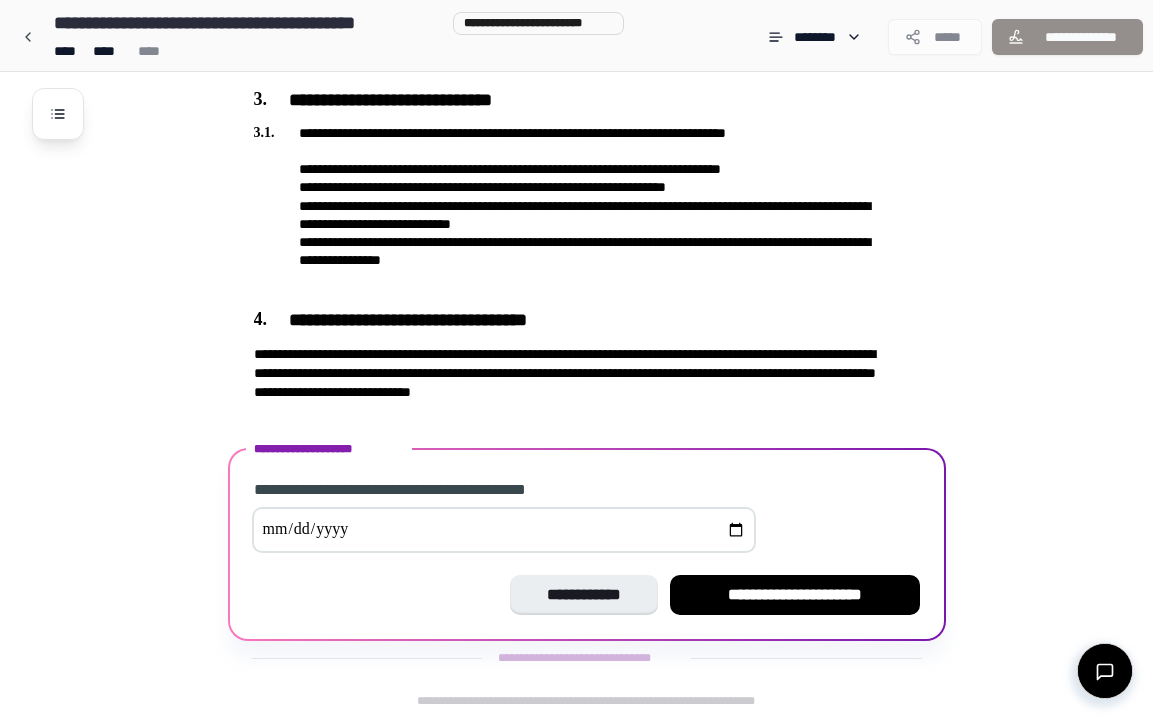 click at bounding box center (504, 530) 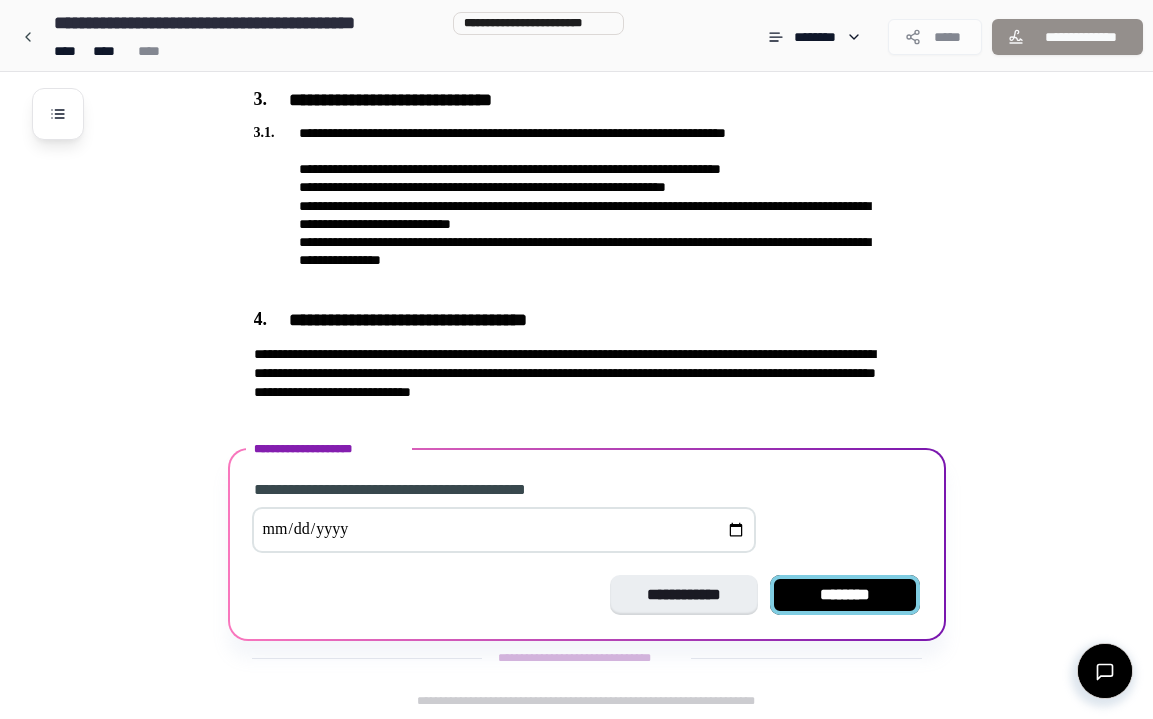 click on "********" at bounding box center (845, 595) 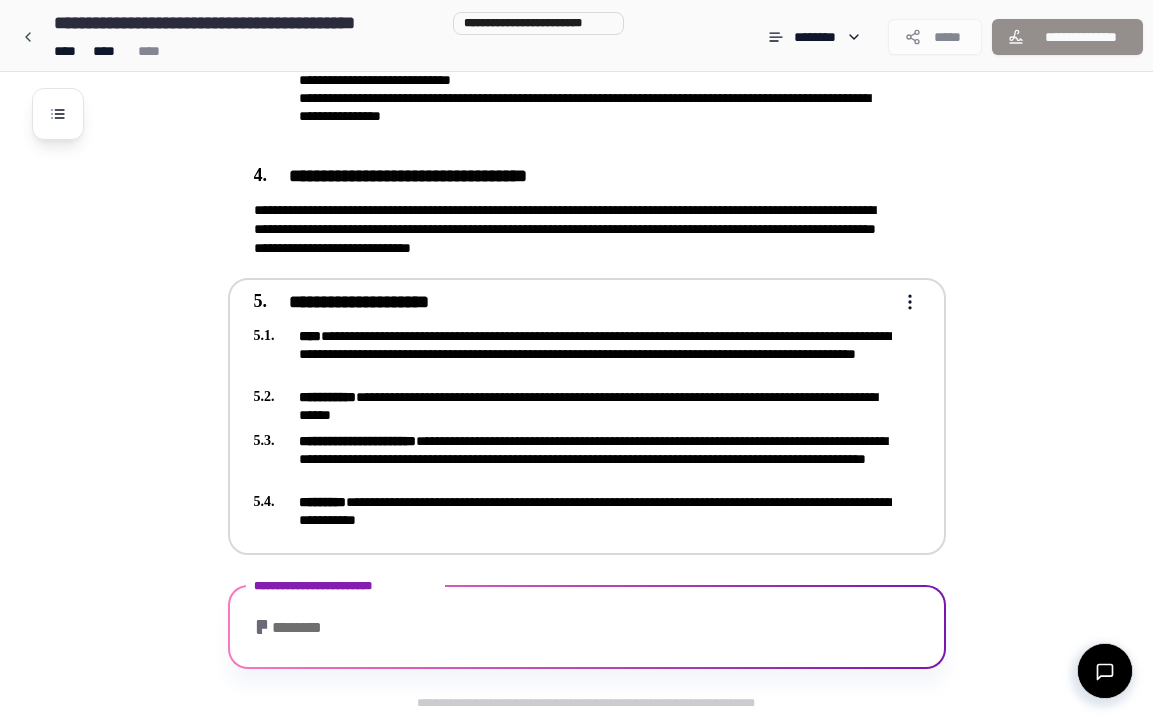 scroll, scrollTop: 1128, scrollLeft: 0, axis: vertical 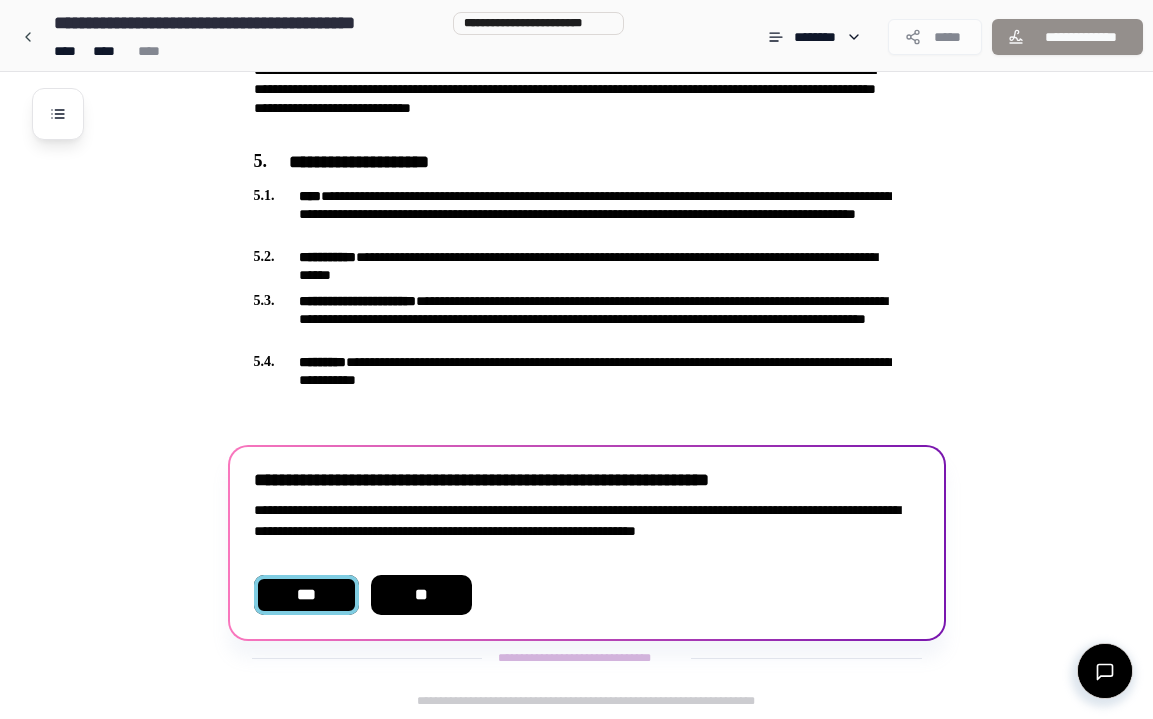 click on "***" at bounding box center [306, 595] 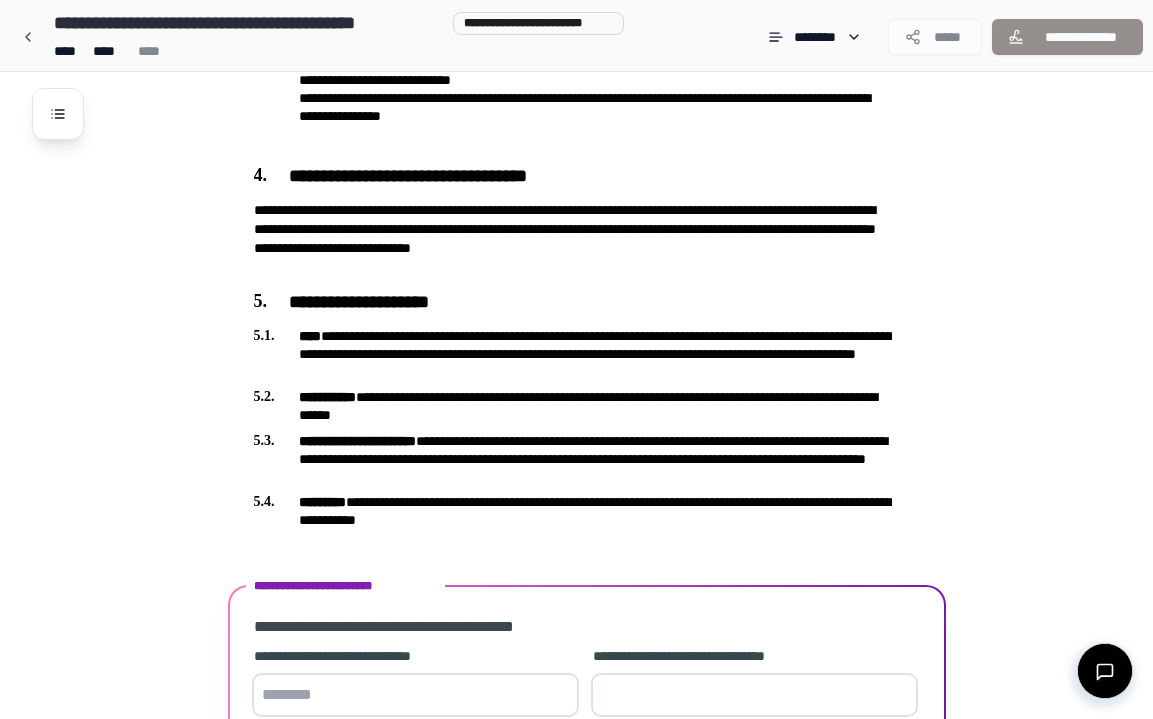 scroll, scrollTop: 1151, scrollLeft: 0, axis: vertical 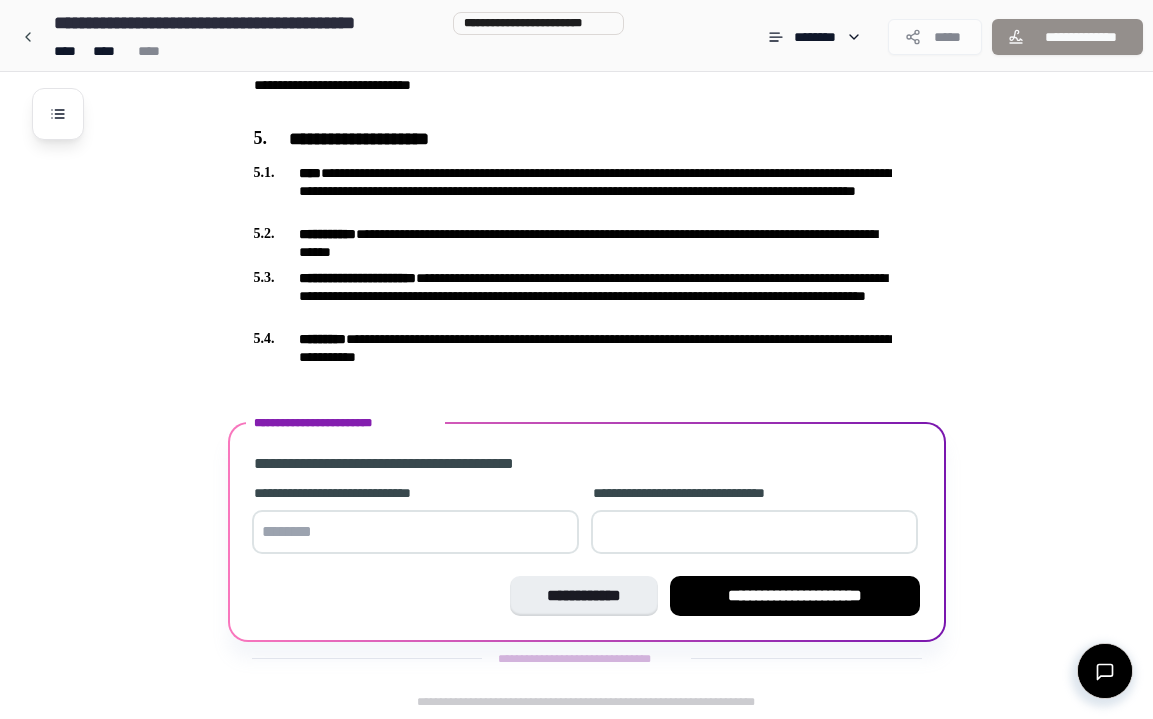 click at bounding box center (415, 532) 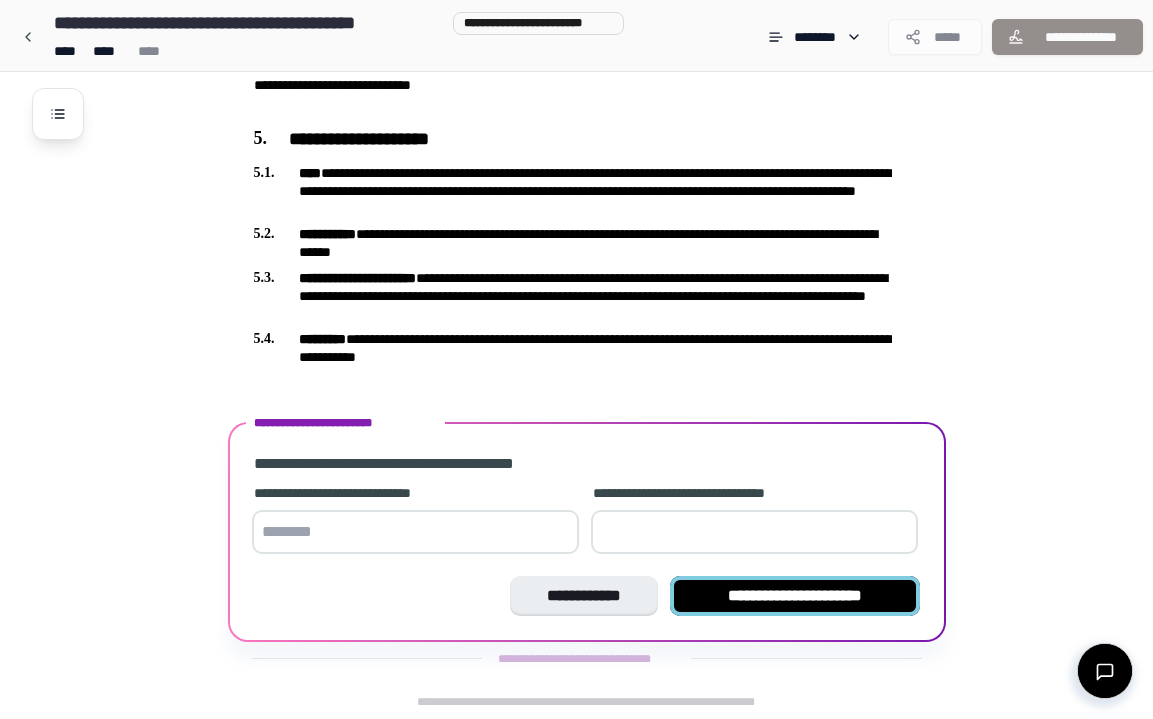 click on "**********" at bounding box center [795, 596] 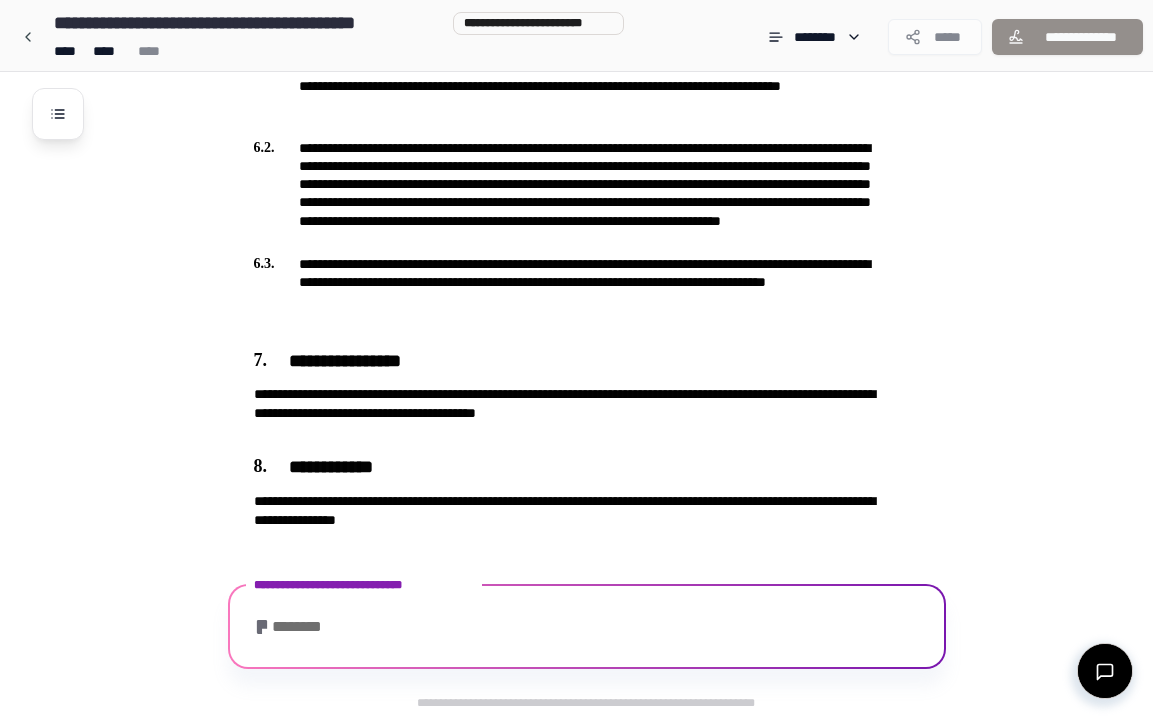 scroll, scrollTop: 1733, scrollLeft: 0, axis: vertical 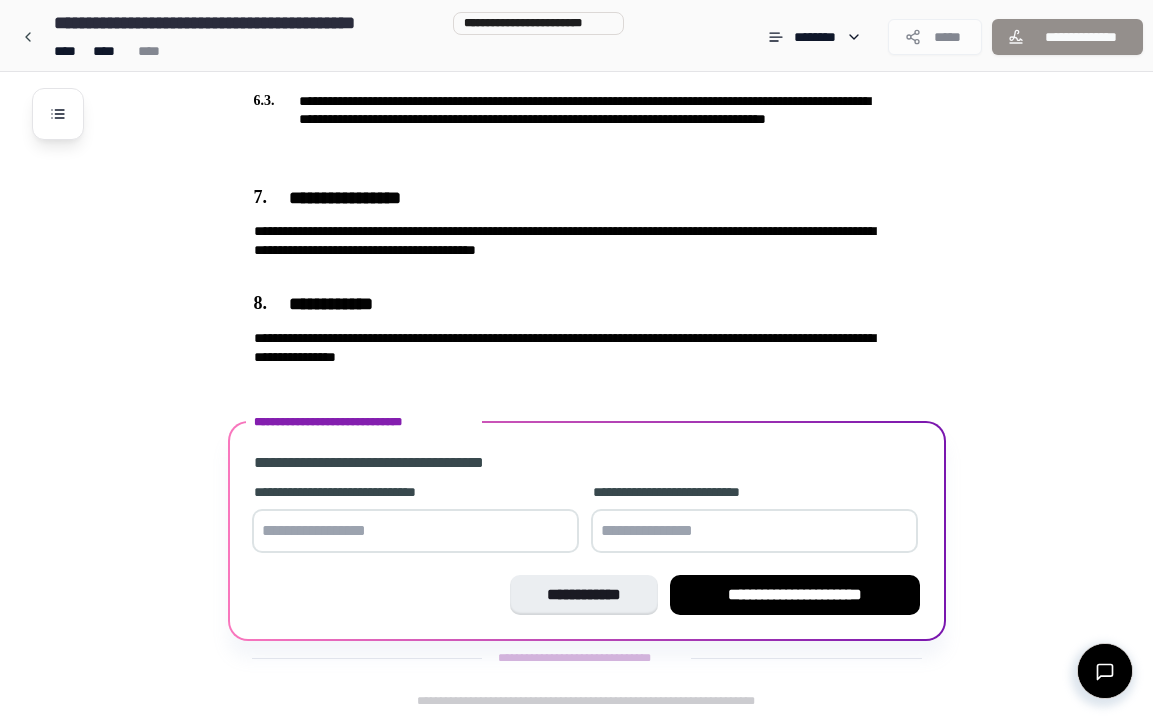 click at bounding box center [415, 531] 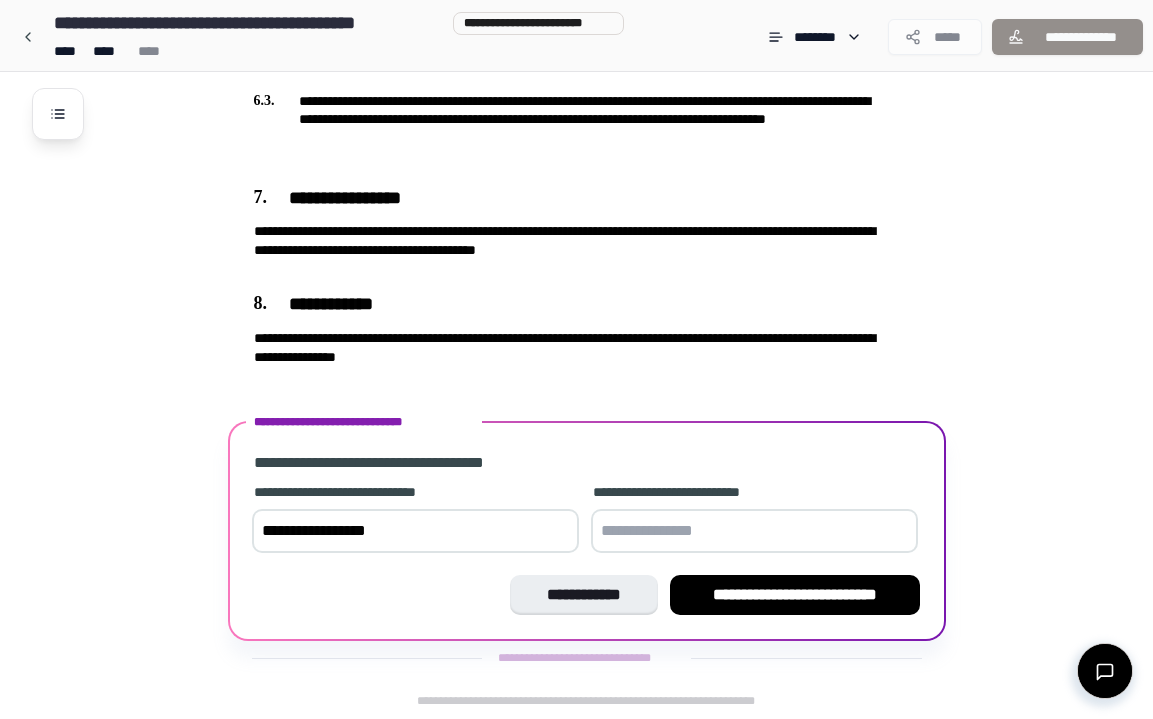type on "**********" 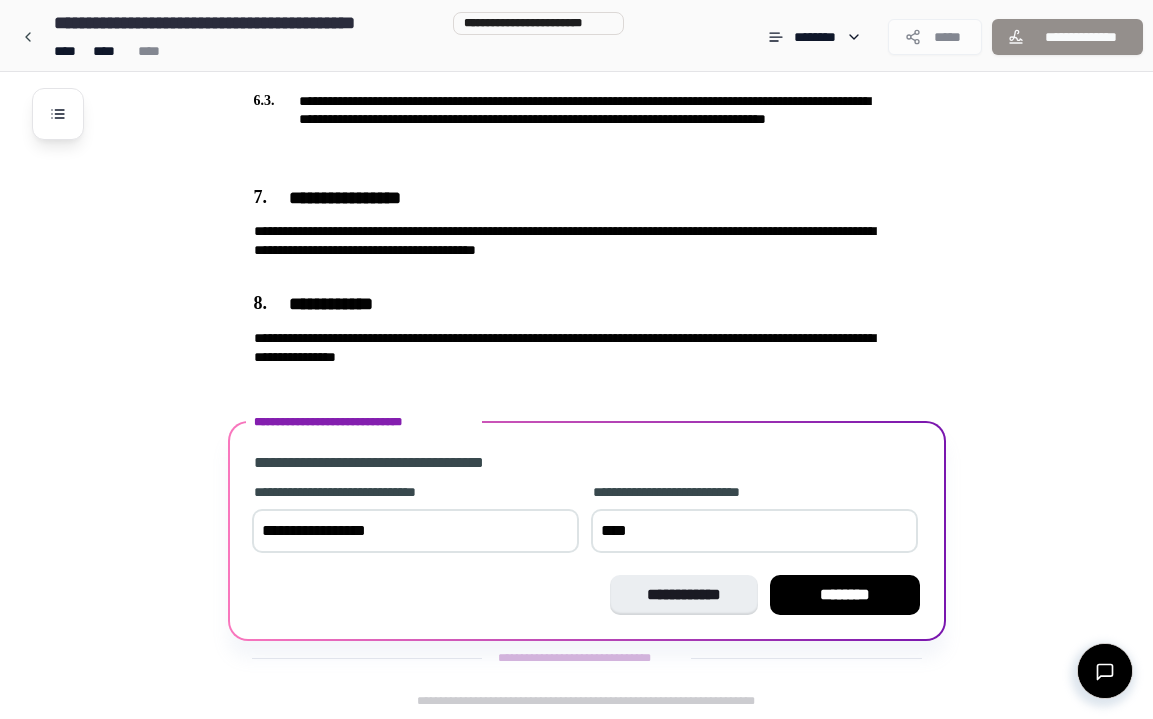 click on "****" at bounding box center (754, 531) 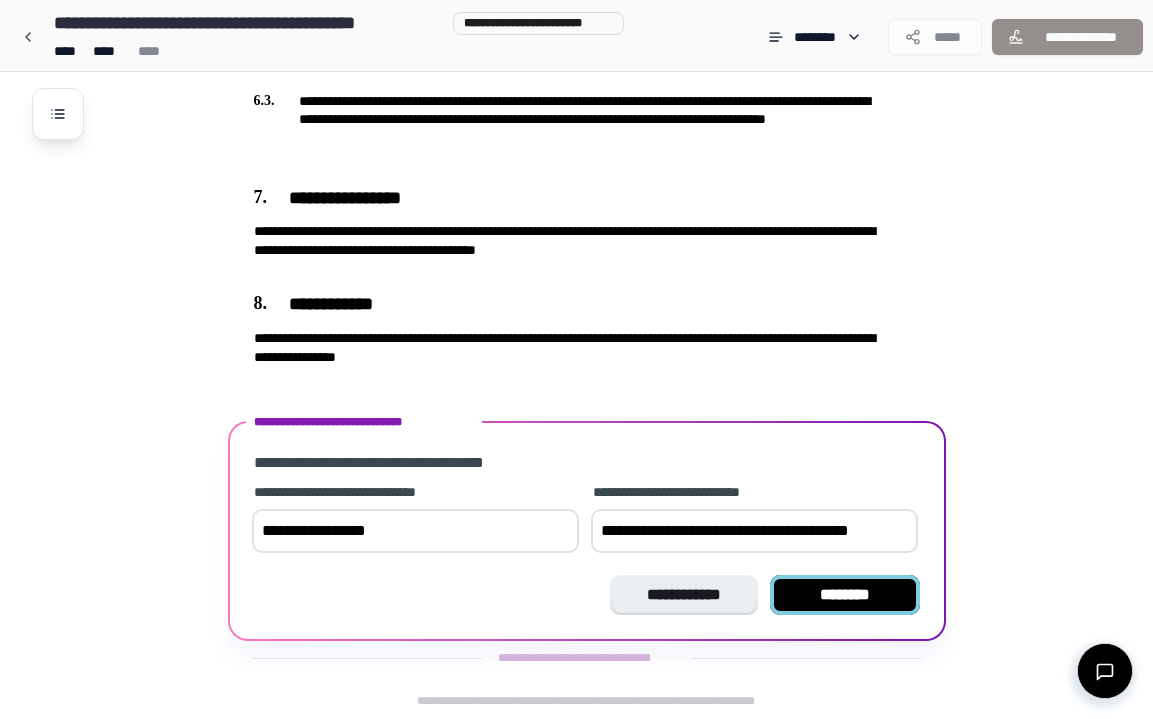 type on "**********" 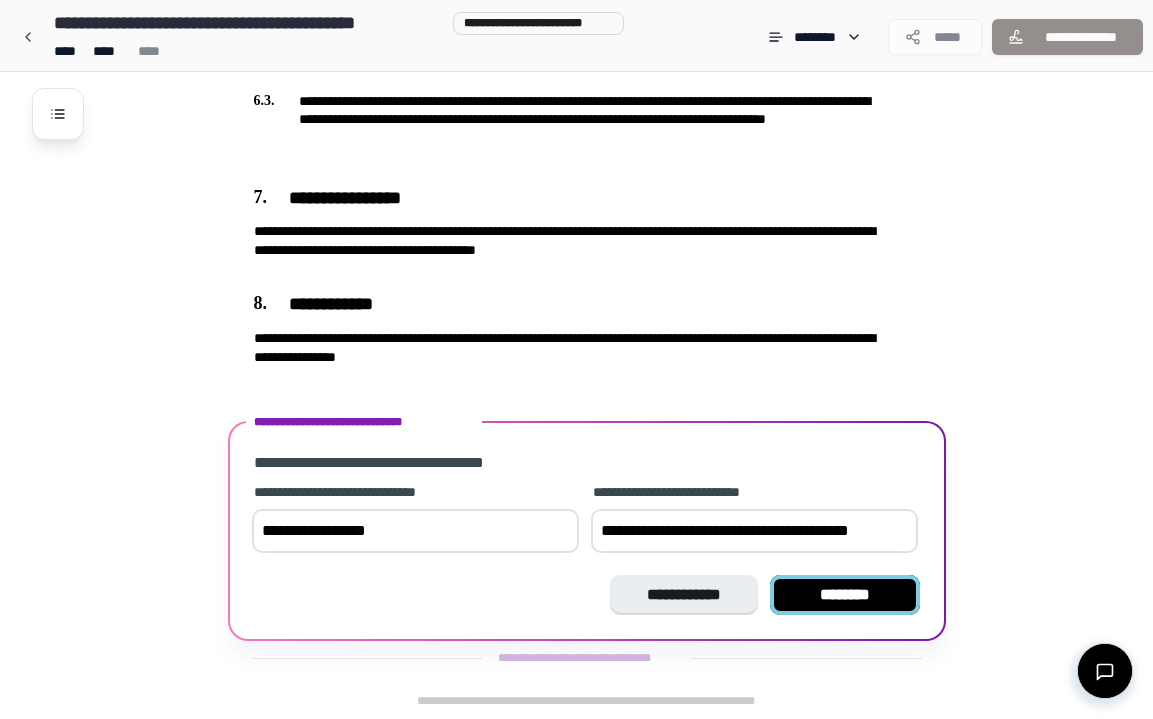 click on "********" at bounding box center [845, 595] 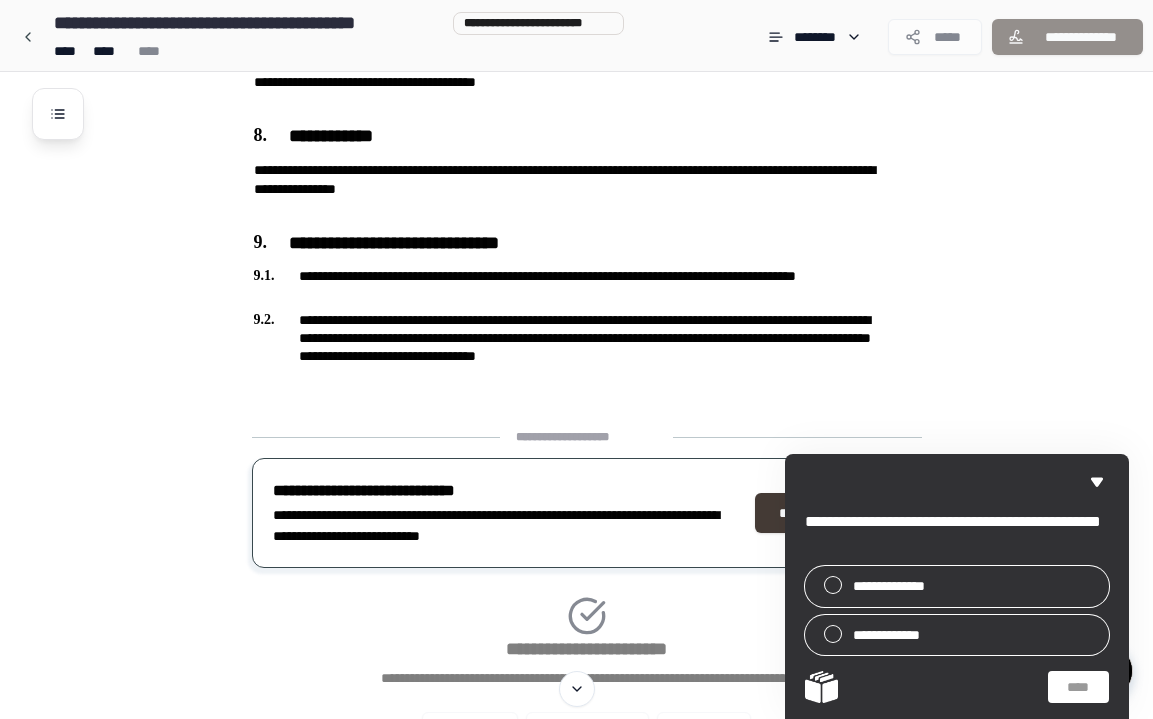 scroll, scrollTop: 1865, scrollLeft: 0, axis: vertical 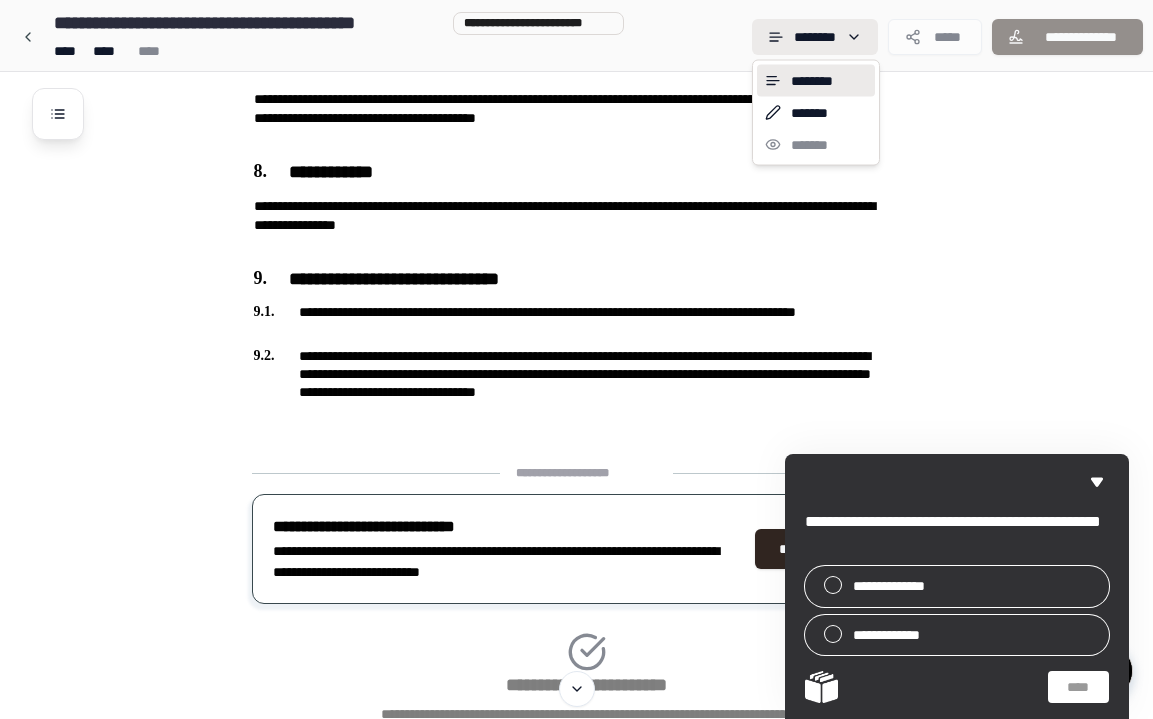 click on "**********" at bounding box center [576, -499] 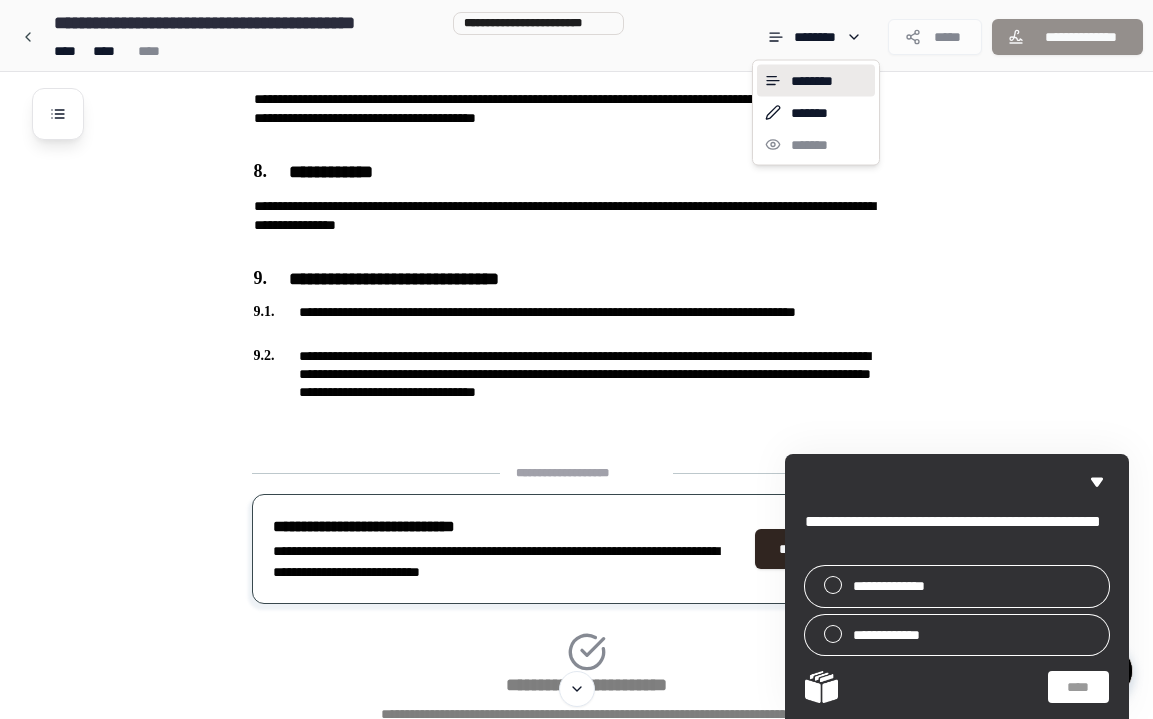 click on "**********" at bounding box center (576, -499) 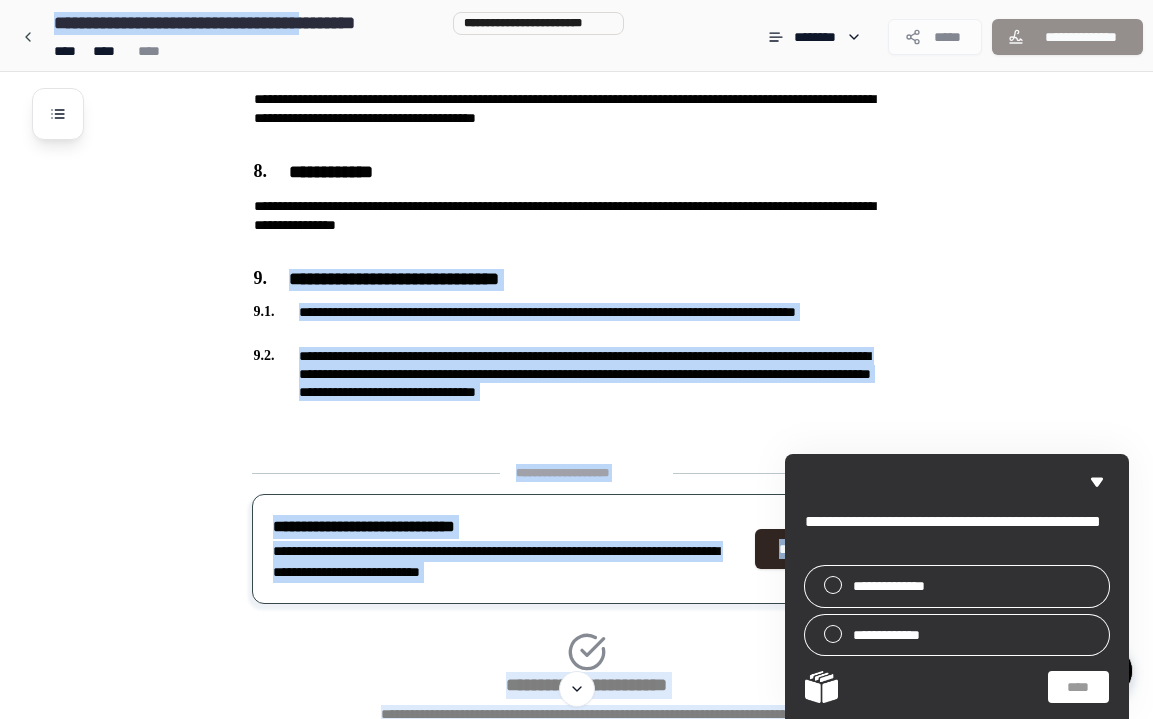 drag, startPoint x: 799, startPoint y: 394, endPoint x: 379, endPoint y: 26, distance: 558.41205 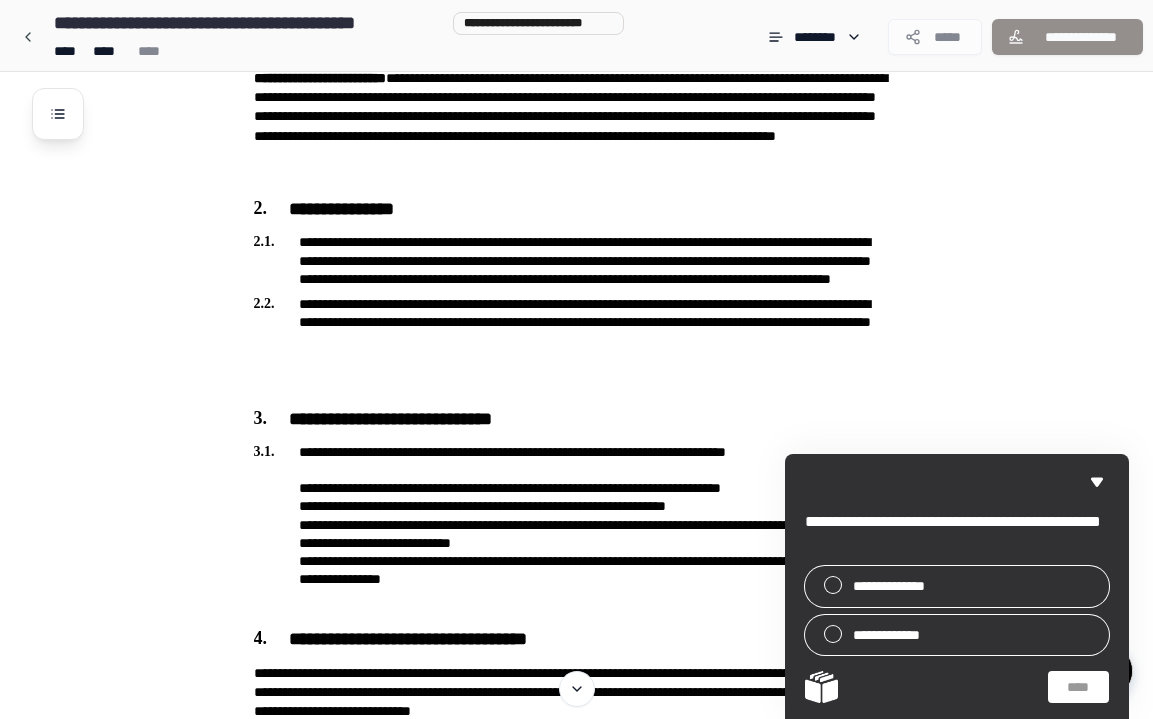scroll, scrollTop: 0, scrollLeft: 0, axis: both 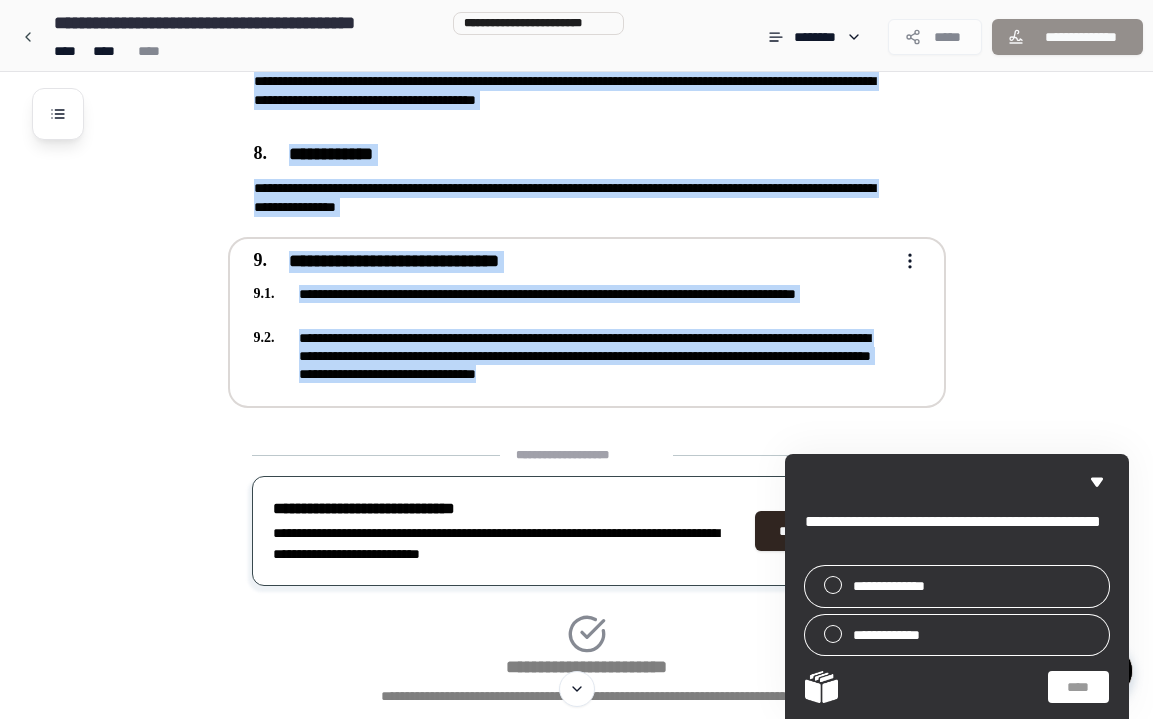 drag, startPoint x: 256, startPoint y: 114, endPoint x: 815, endPoint y: 375, distance: 616.9295 